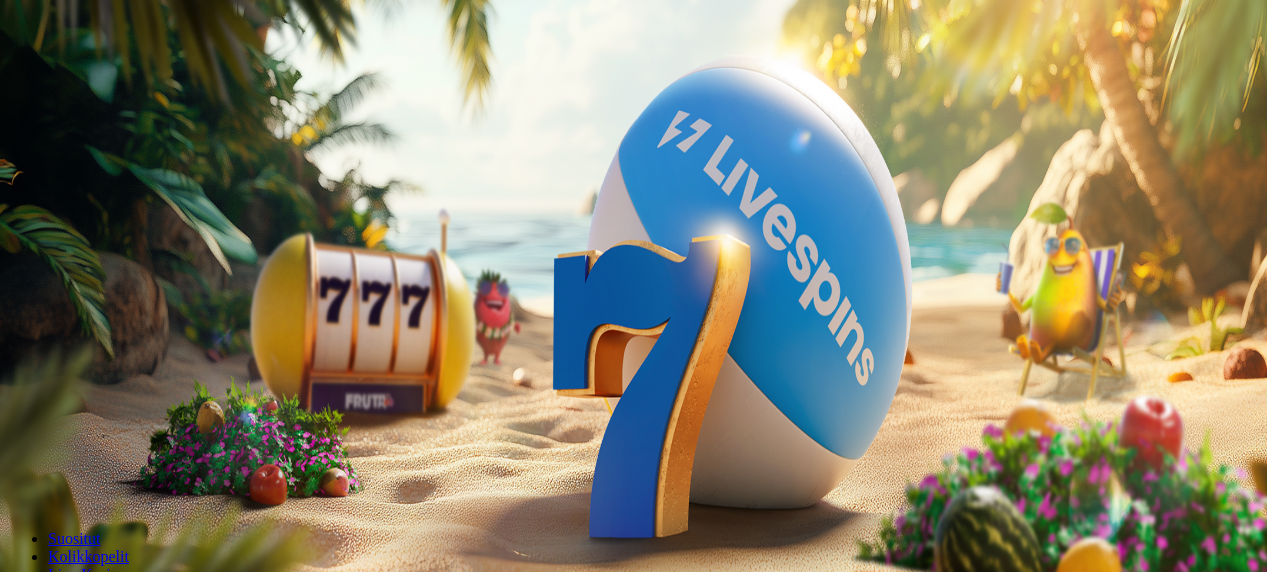 scroll, scrollTop: 0, scrollLeft: 0, axis: both 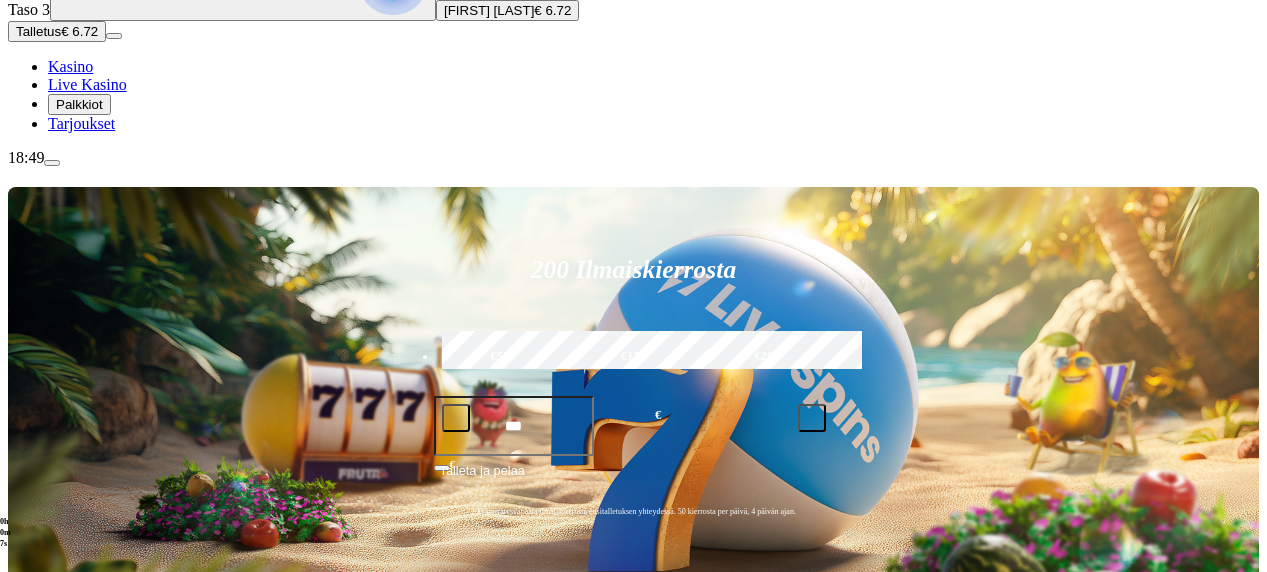 click at bounding box center [393, -20] 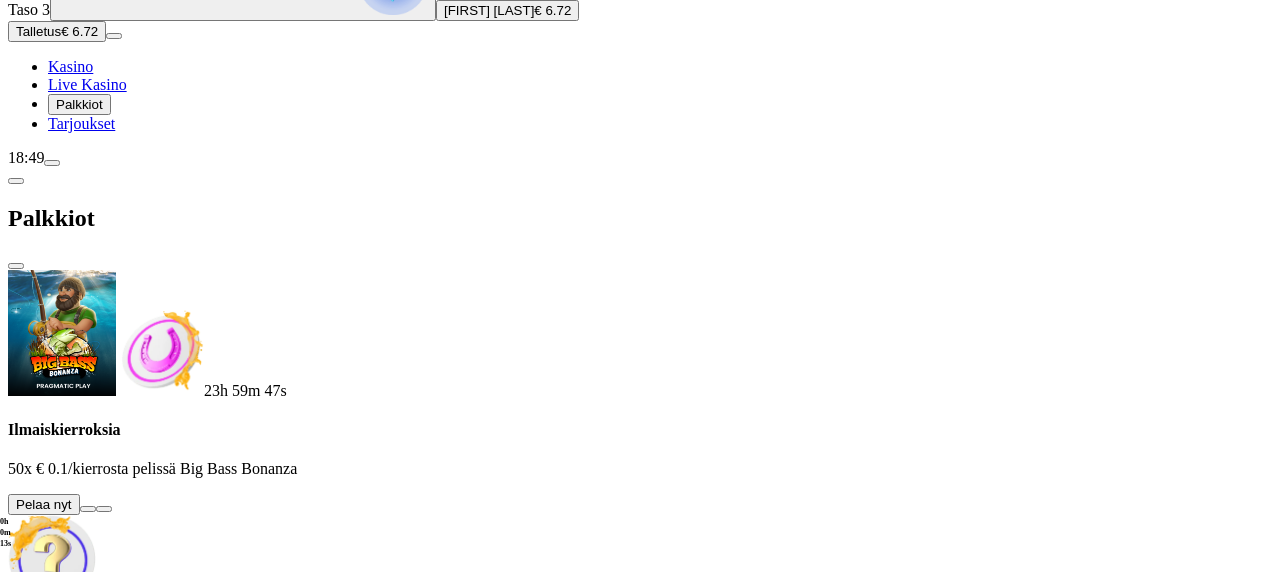 click at bounding box center (88, 509) 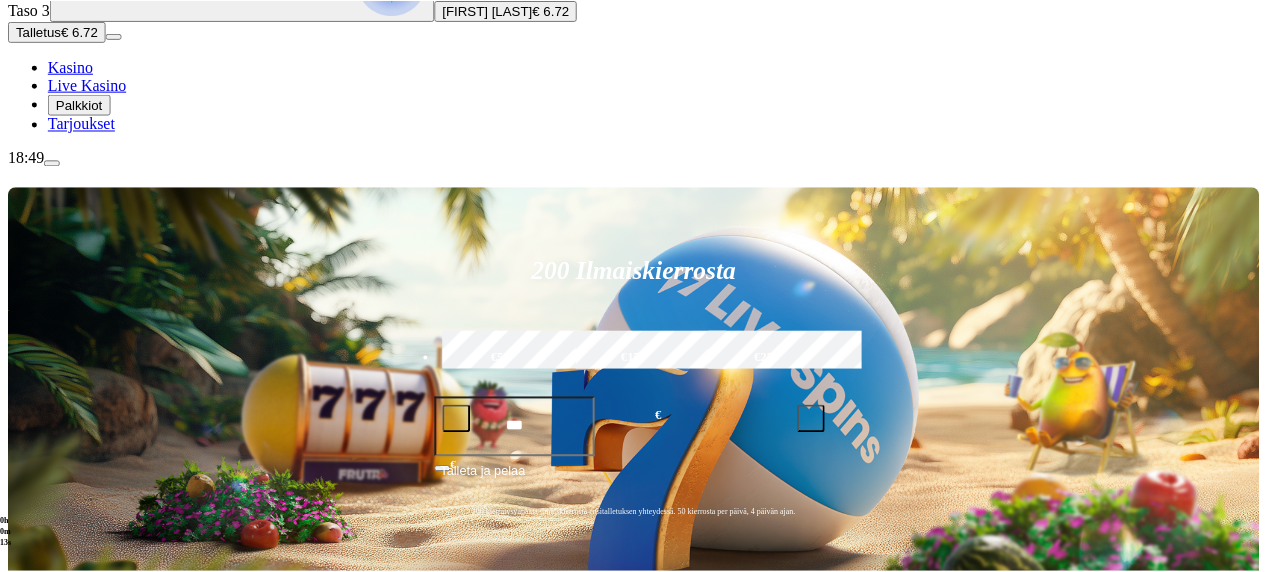 scroll, scrollTop: 0, scrollLeft: 0, axis: both 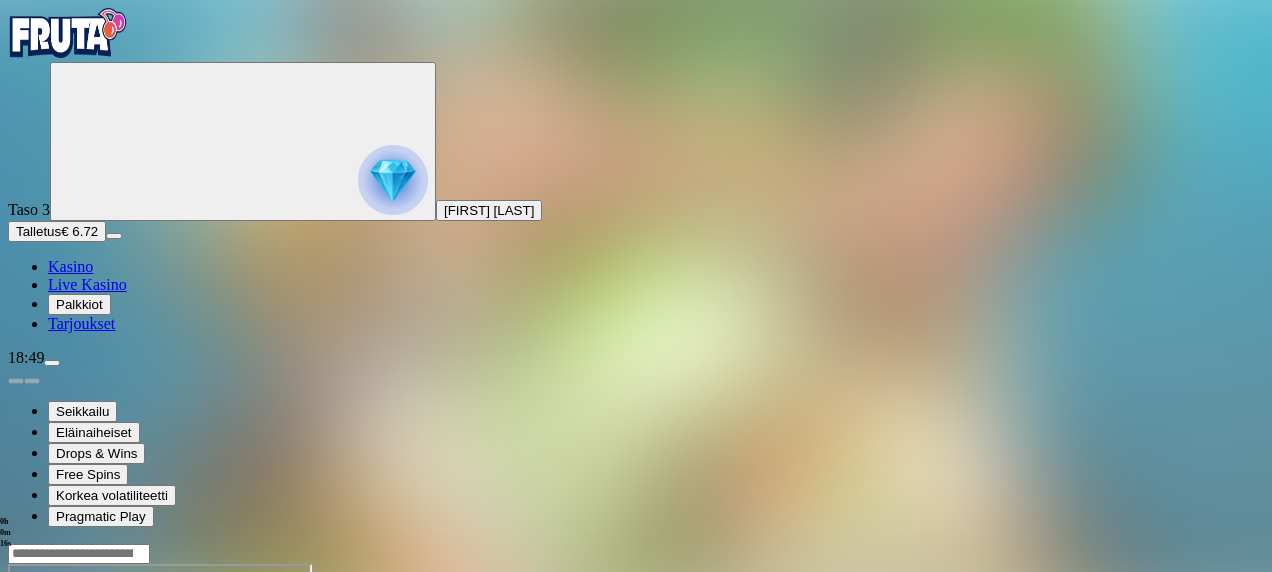 click at bounding box center (48, 736) 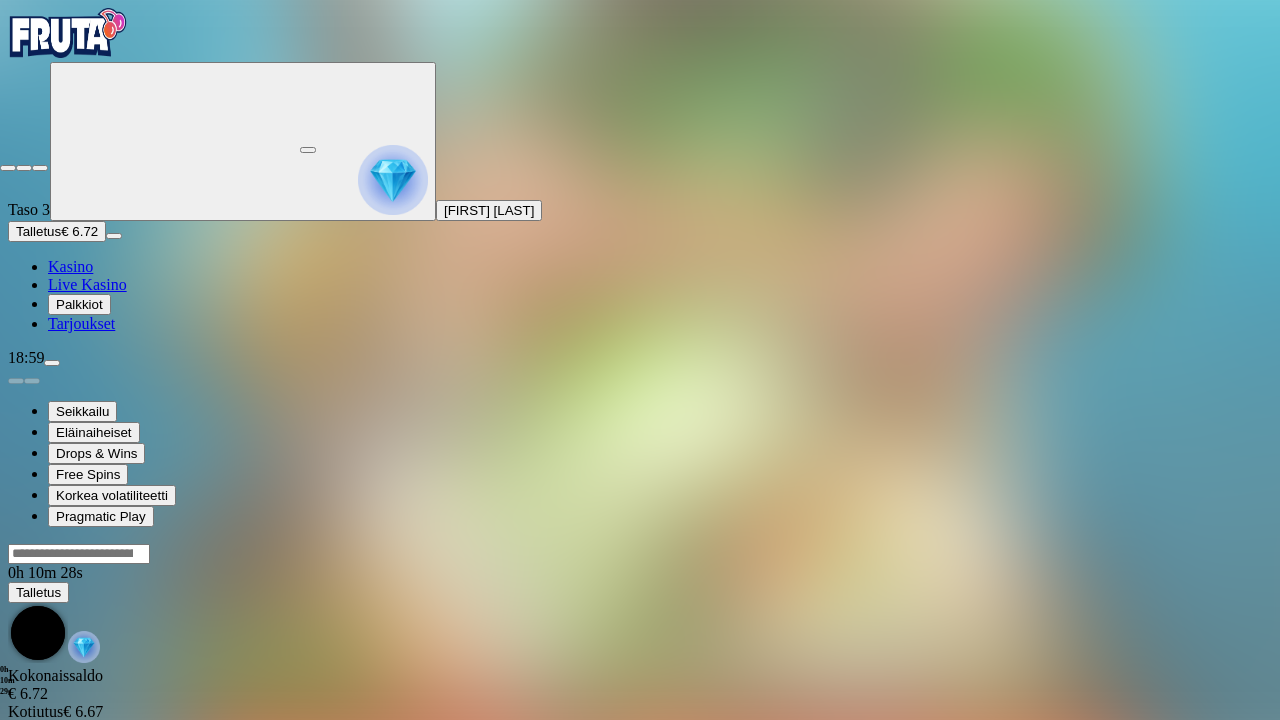 click at bounding box center [8, 168] 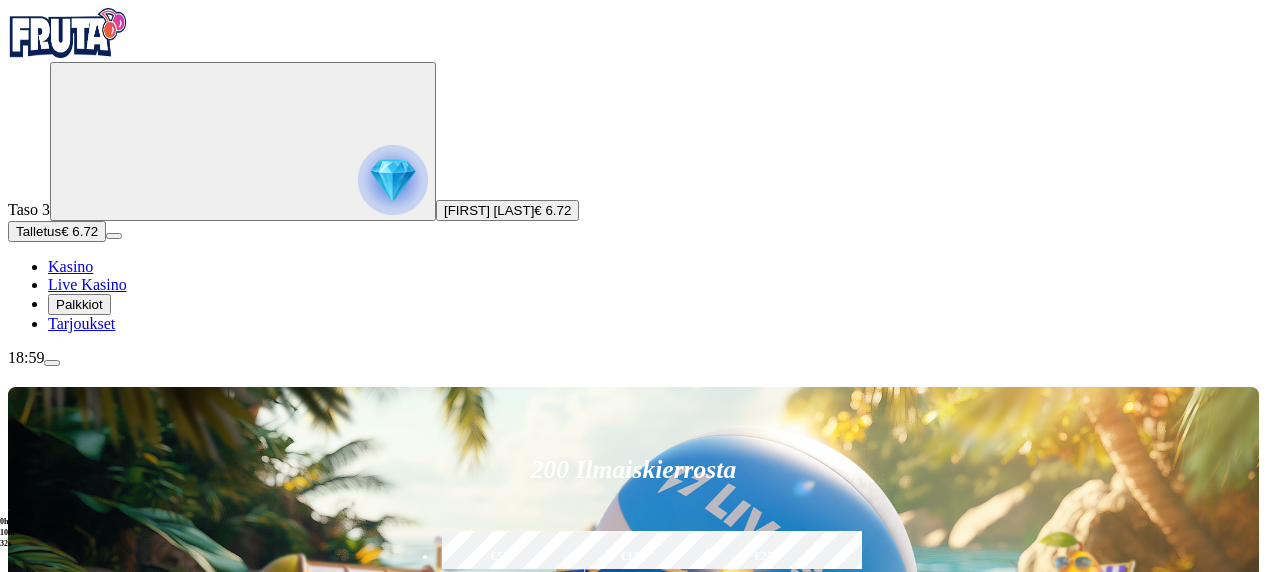 click at bounding box center [393, 180] 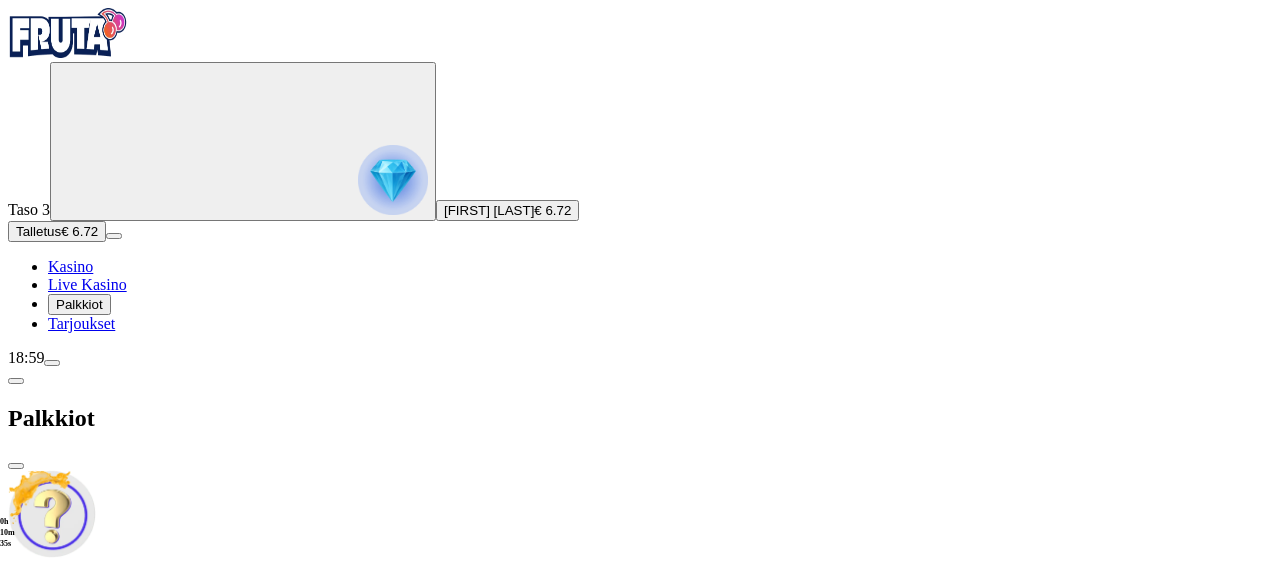 click at bounding box center [16, 466] 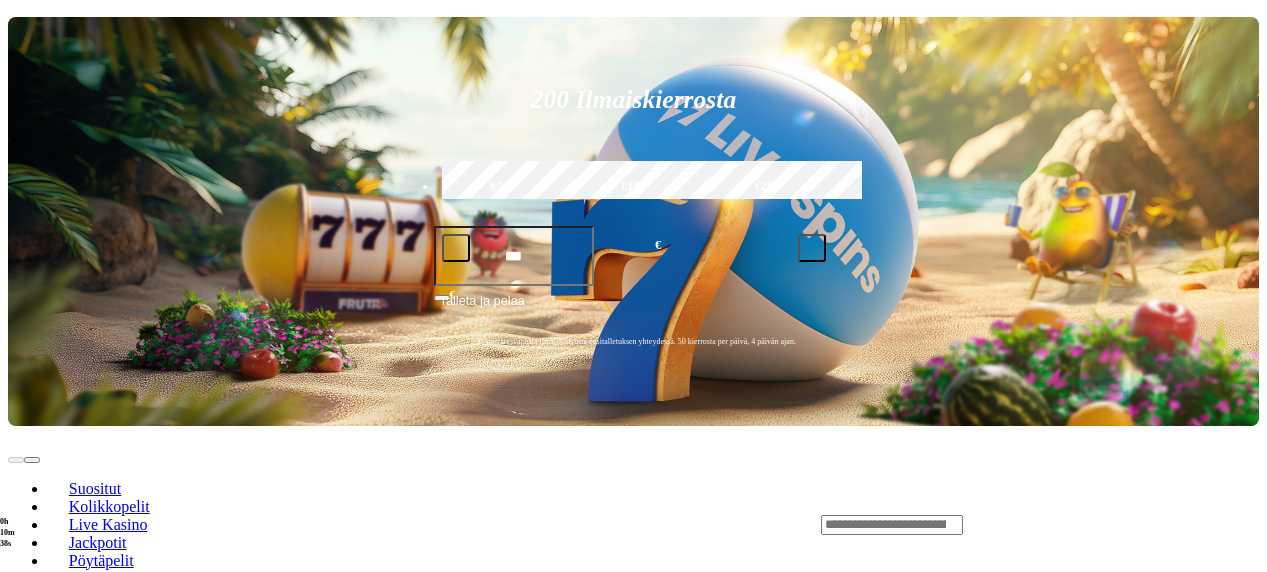 scroll, scrollTop: 400, scrollLeft: 0, axis: vertical 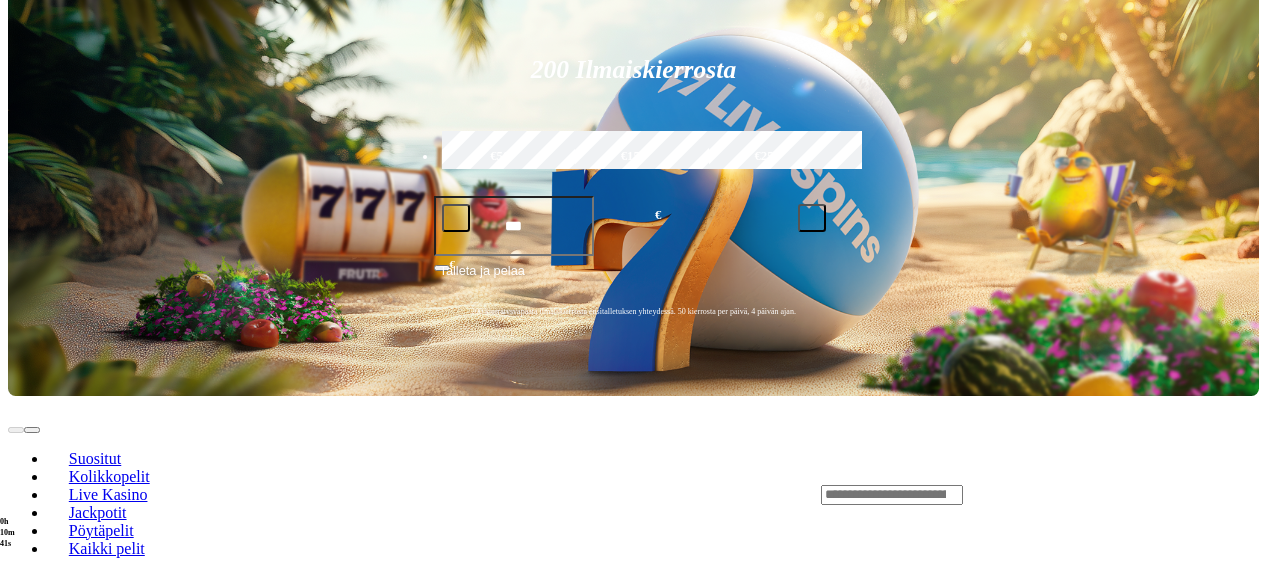 click at bounding box center (32, 667) 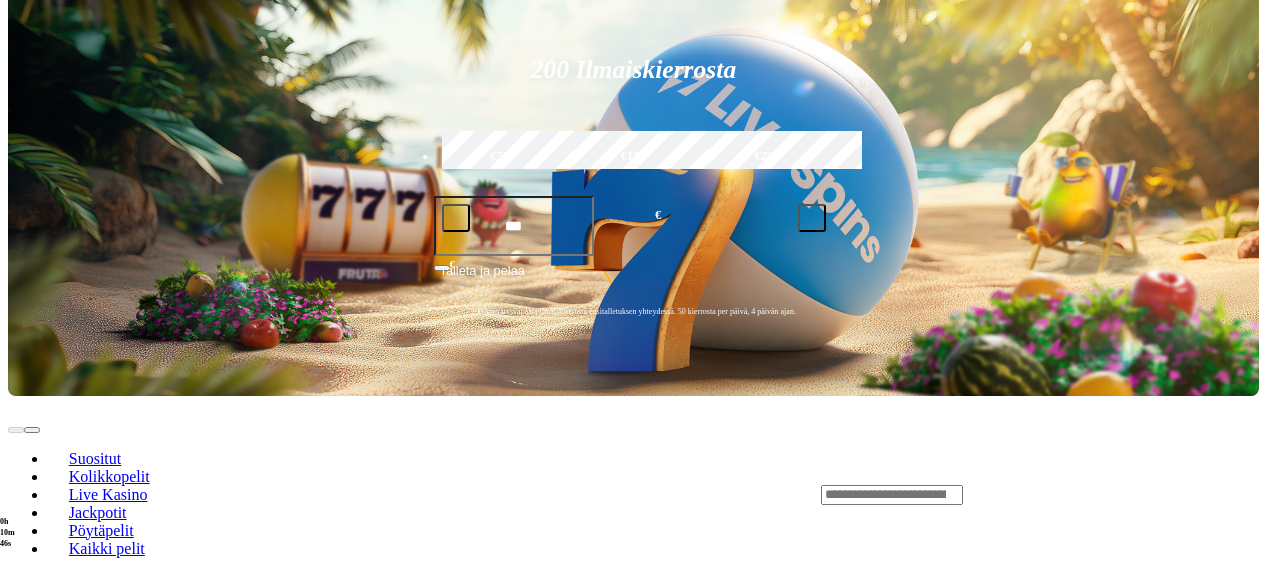 click on "Pelaa nyt" at bounding box center [-679, 1286] 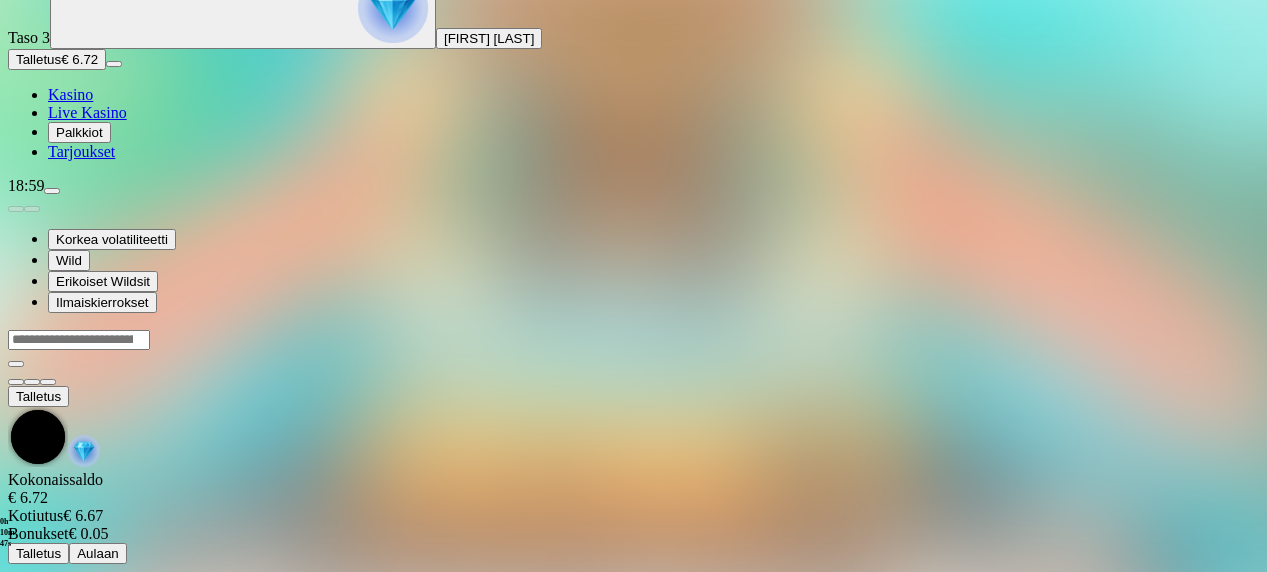 scroll, scrollTop: 0, scrollLeft: 0, axis: both 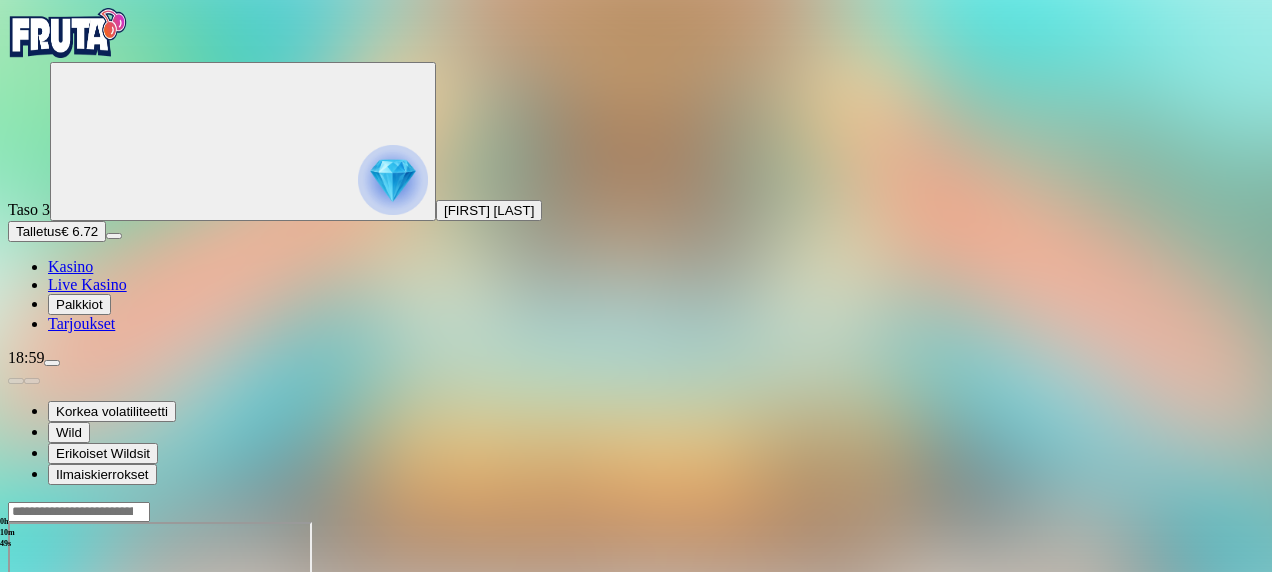 click at bounding box center [48, 694] 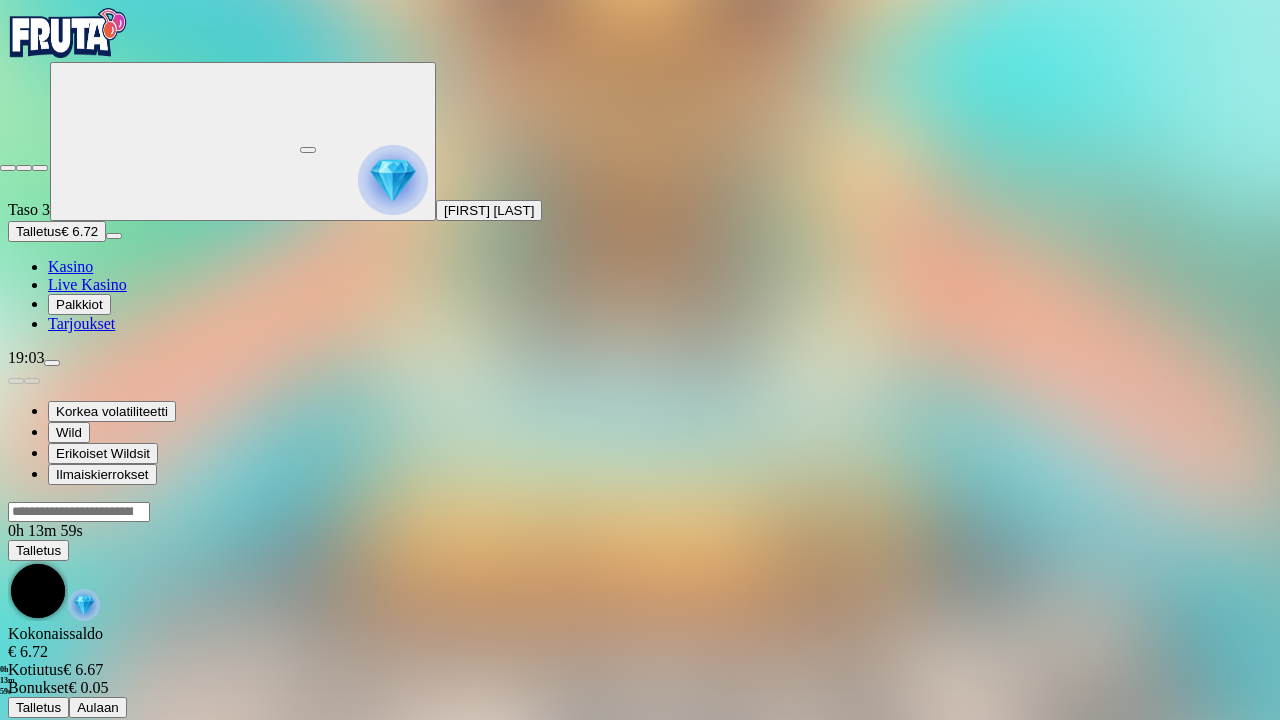click at bounding box center (8, 168) 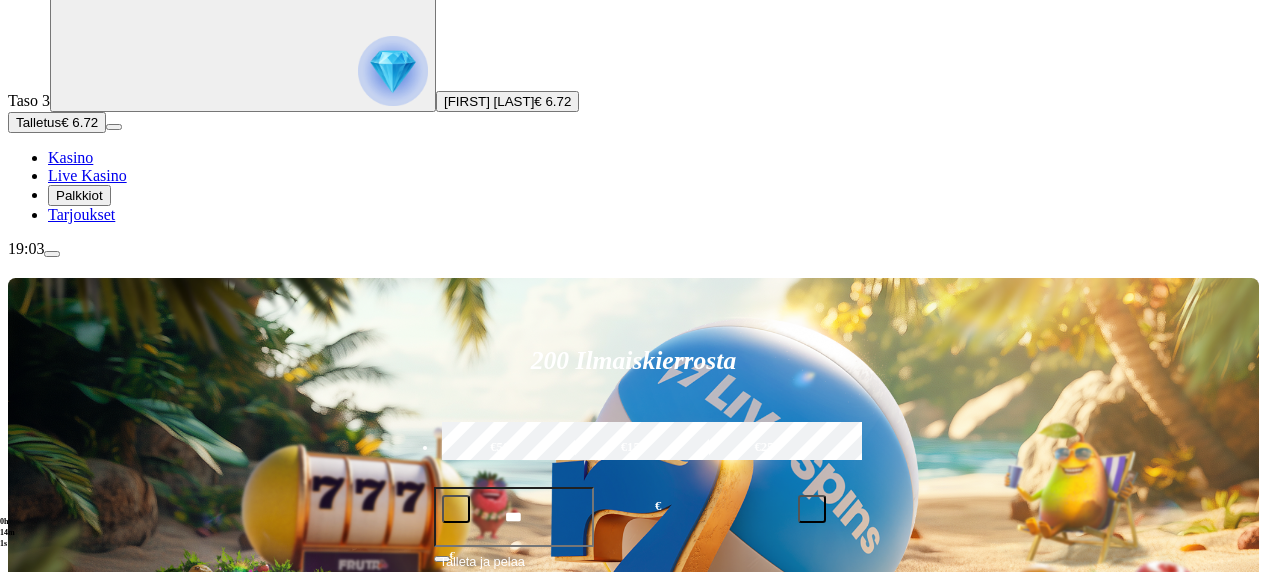scroll, scrollTop: 200, scrollLeft: 0, axis: vertical 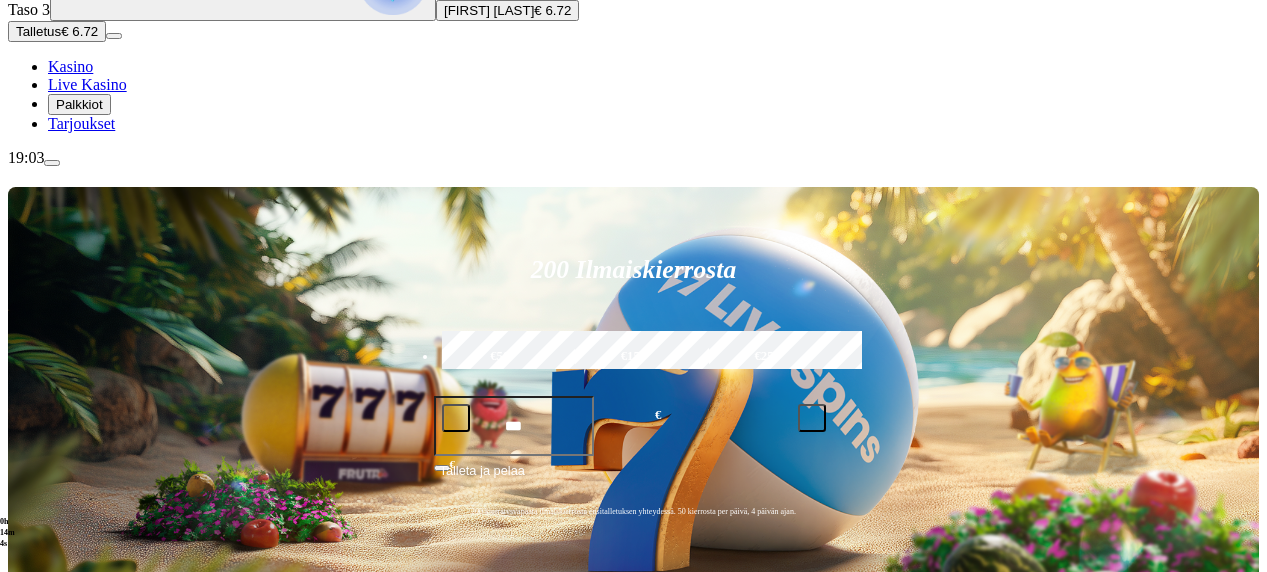 click at bounding box center [32, 867] 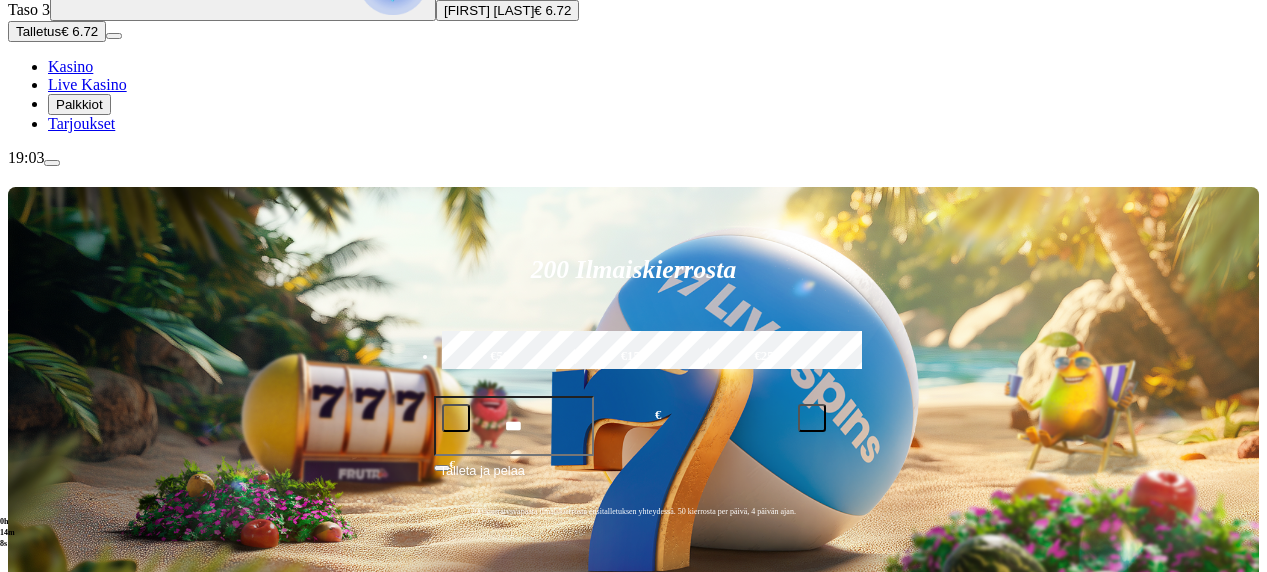 click at bounding box center (32, 867) 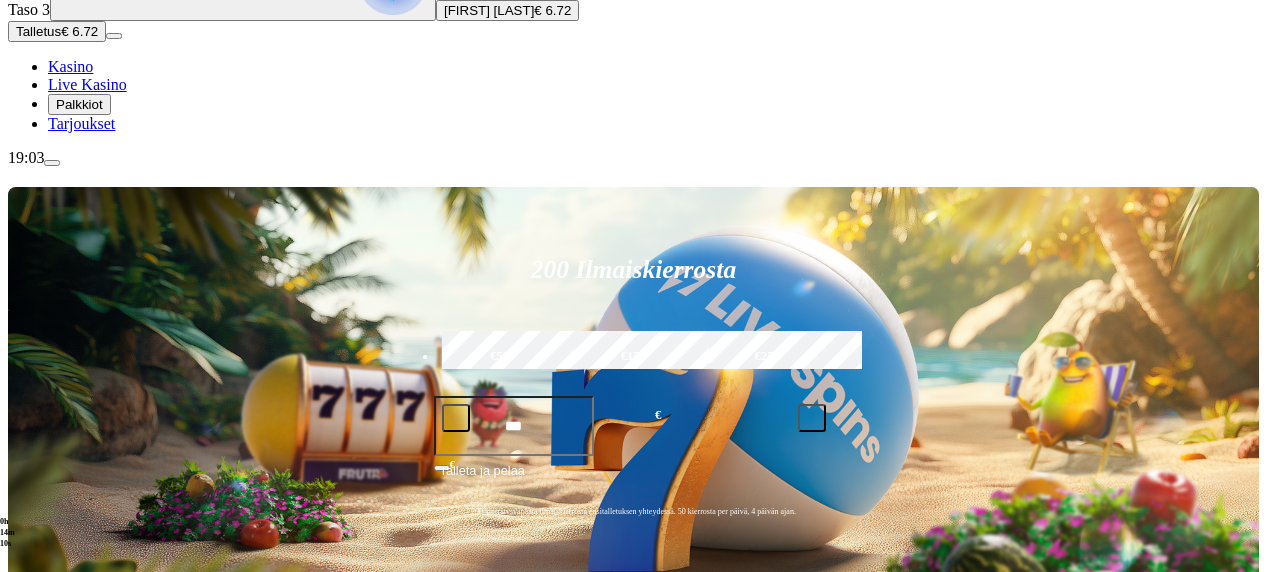 click at bounding box center (32, 867) 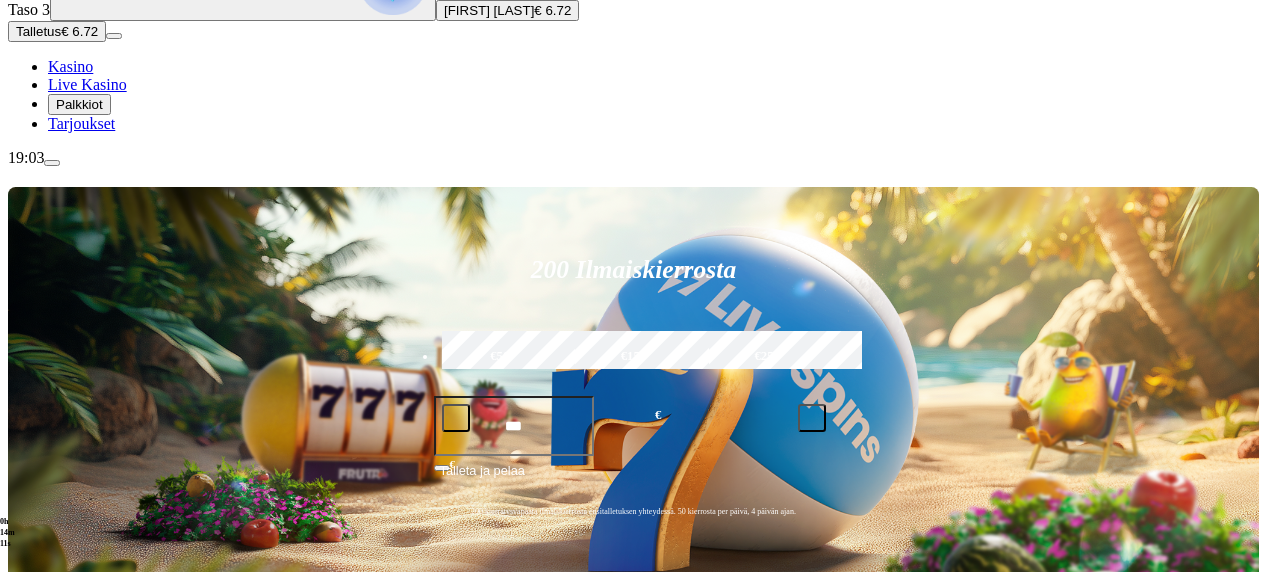 click at bounding box center [32, 867] 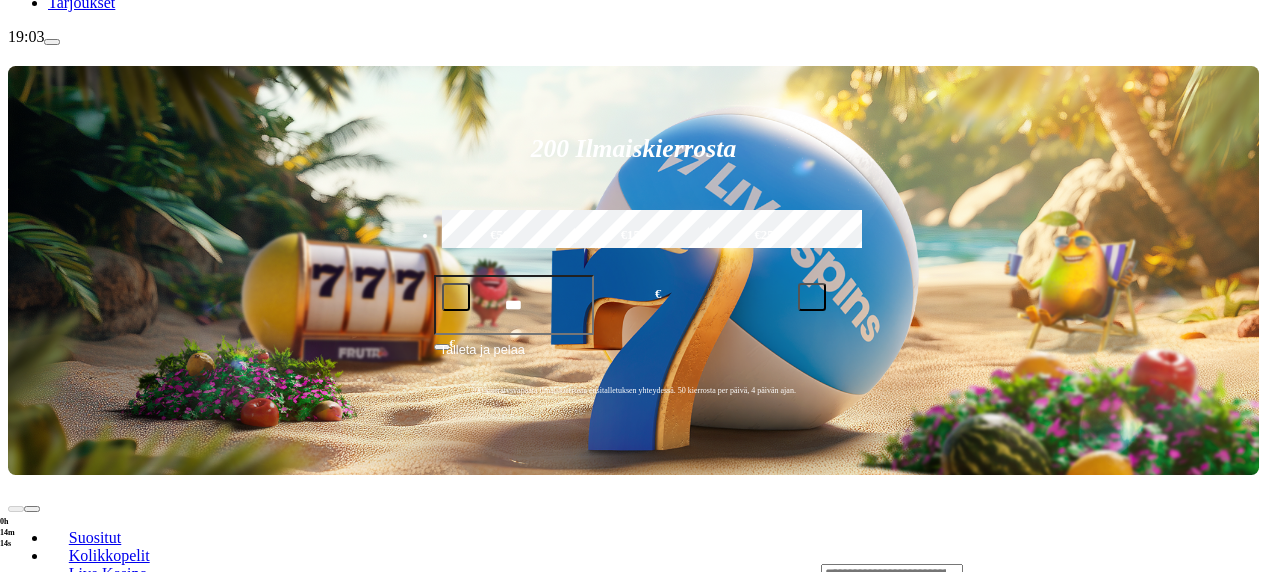 scroll, scrollTop: 0, scrollLeft: 0, axis: both 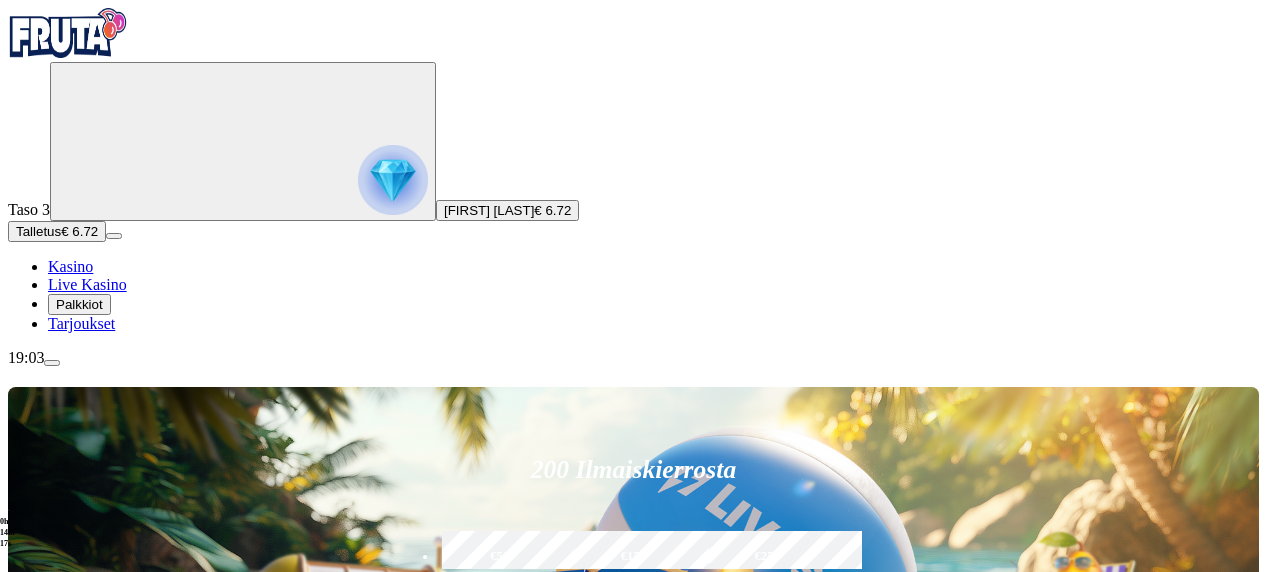 drag, startPoint x: 1087, startPoint y: 367, endPoint x: 1077, endPoint y: 373, distance: 11.661903 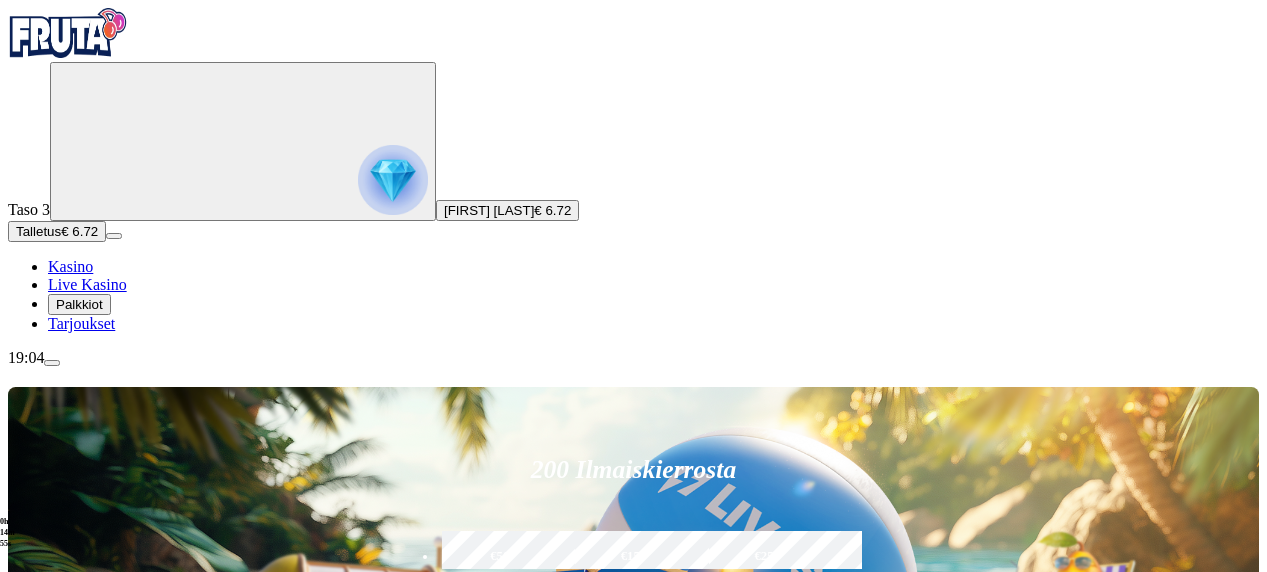 type on "*" 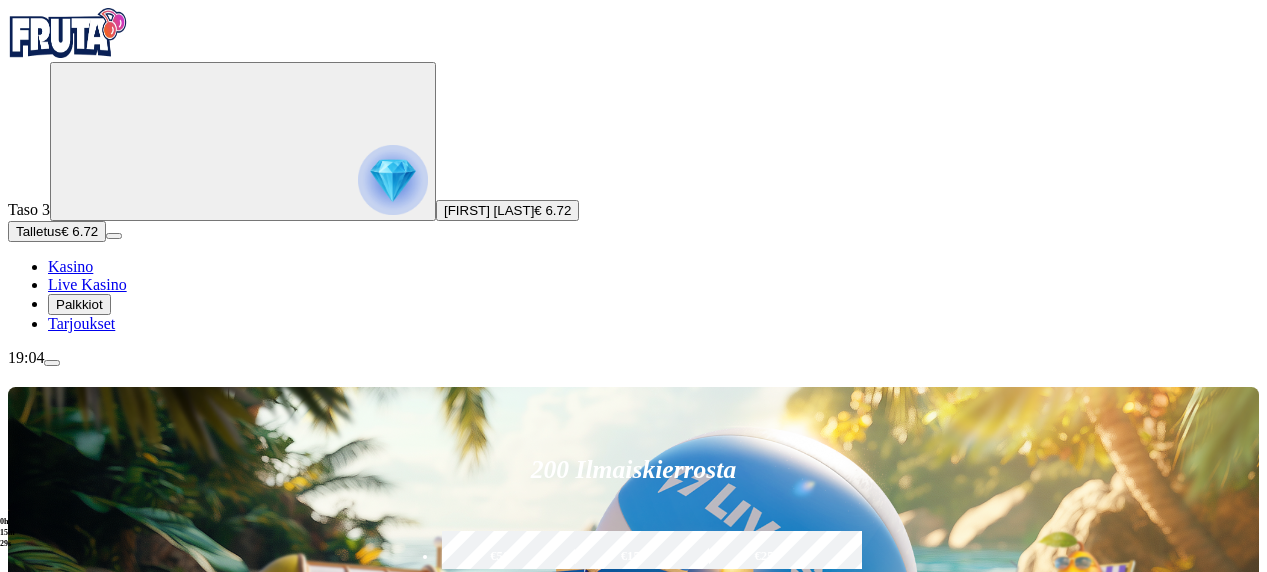 scroll, scrollTop: 36, scrollLeft: 0, axis: vertical 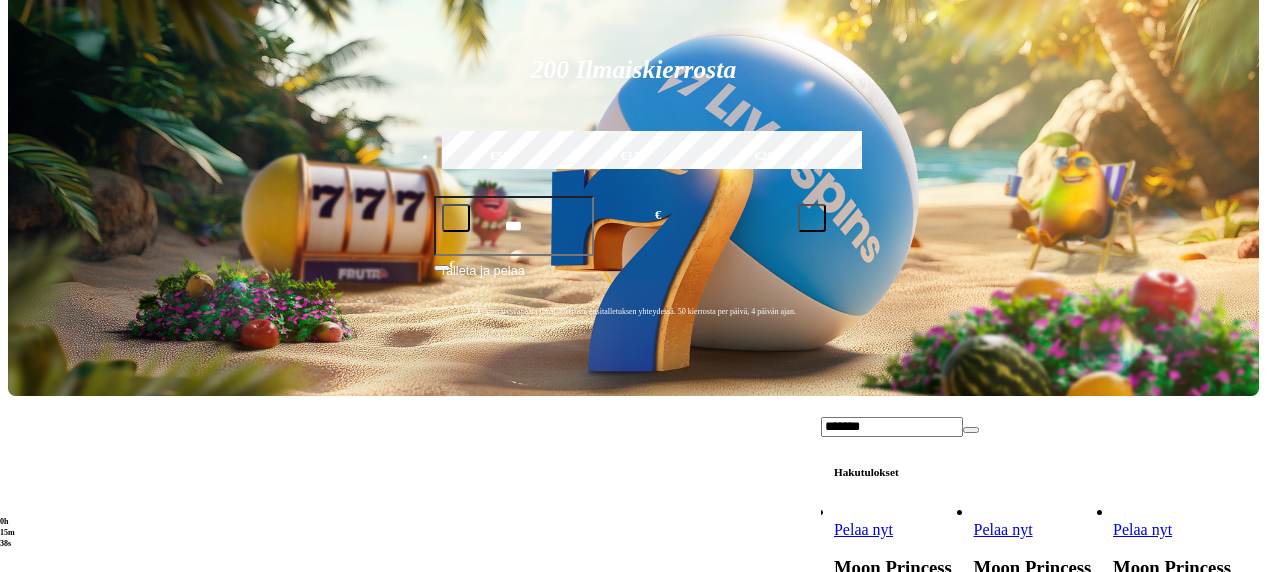 type on "*******" 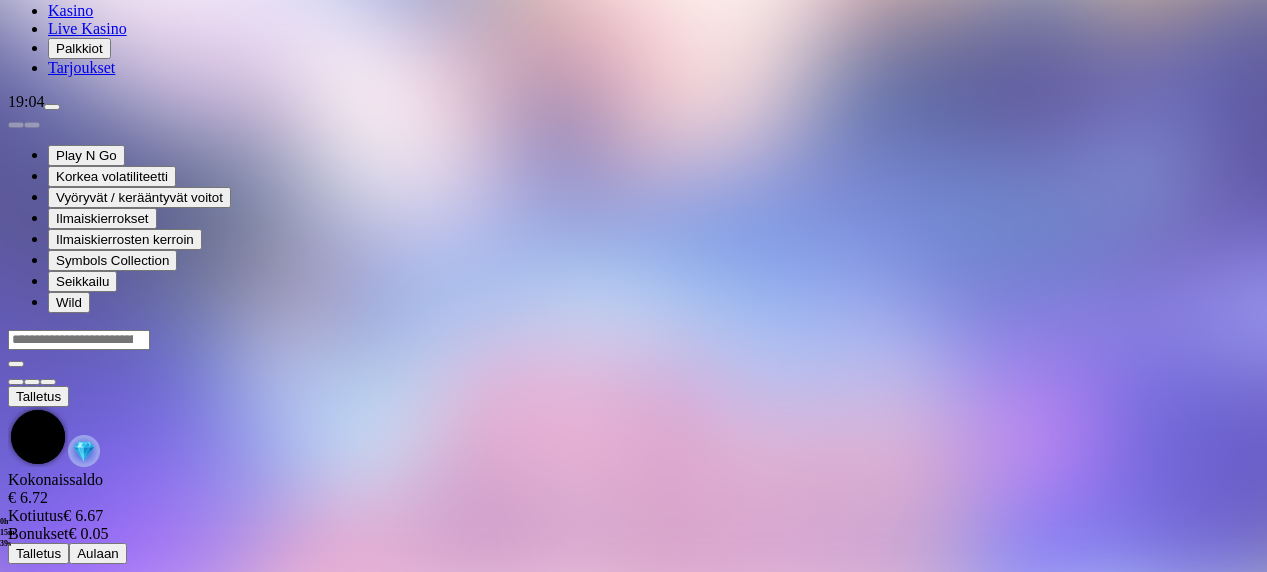 scroll, scrollTop: 0, scrollLeft: 0, axis: both 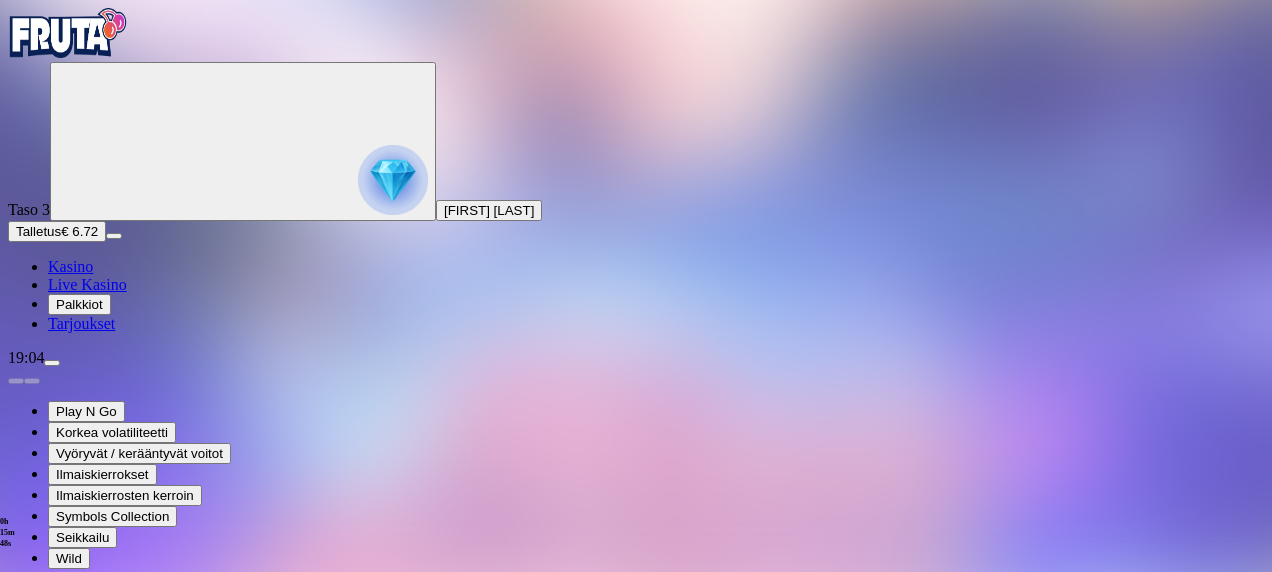 drag, startPoint x: 1144, startPoint y: 183, endPoint x: 1148, endPoint y: 287, distance: 104.0769 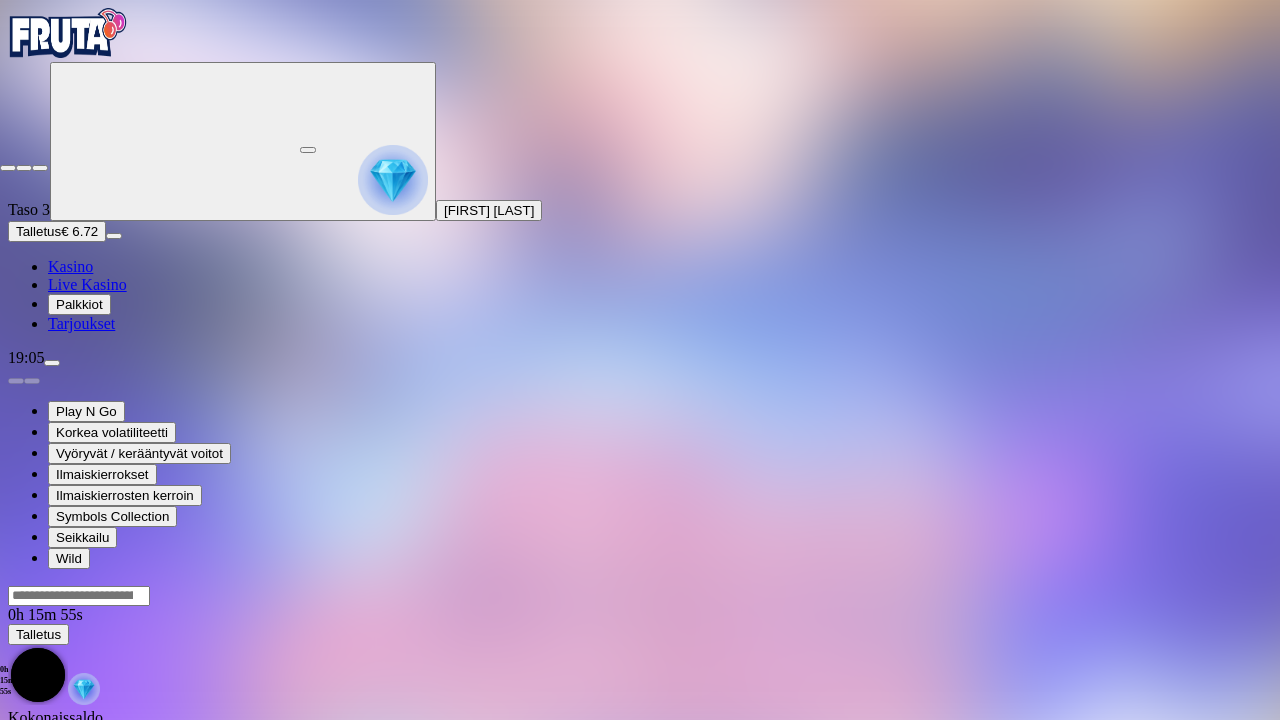 click at bounding box center (40, 168) 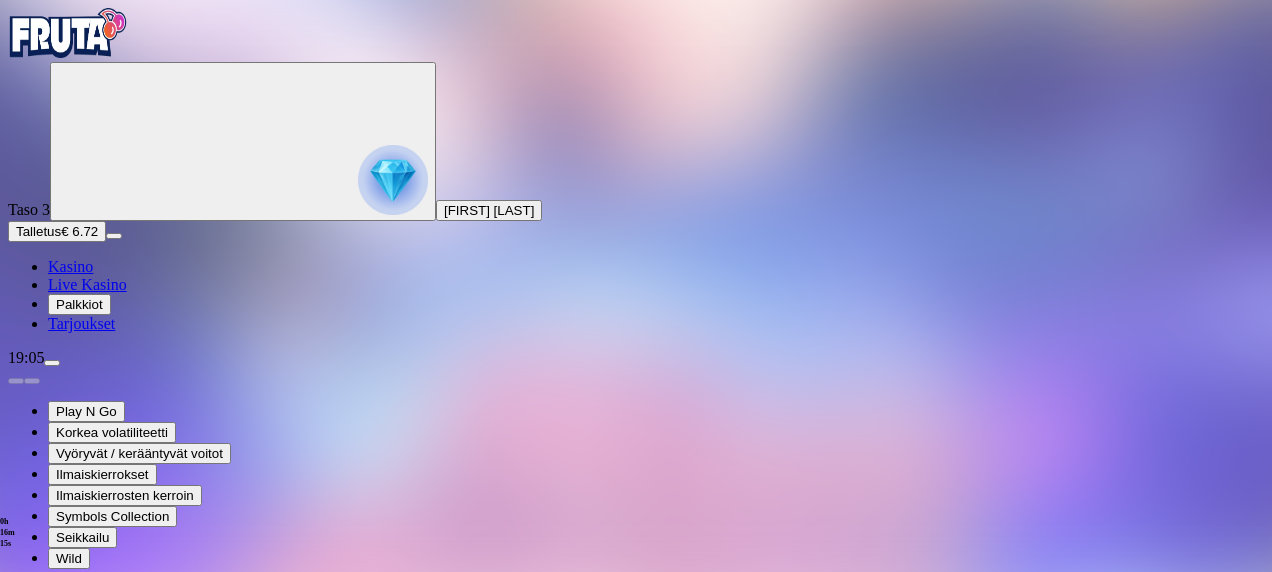 click at bounding box center [48, 778] 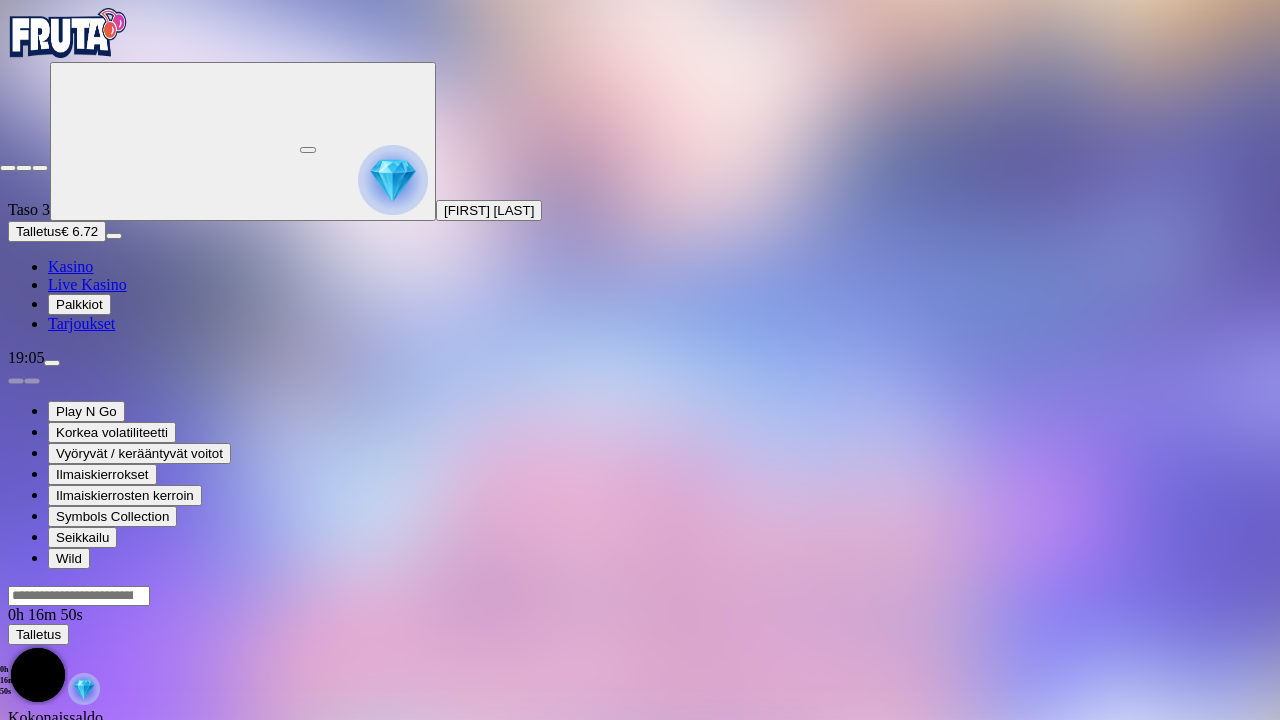 click at bounding box center (8, 168) 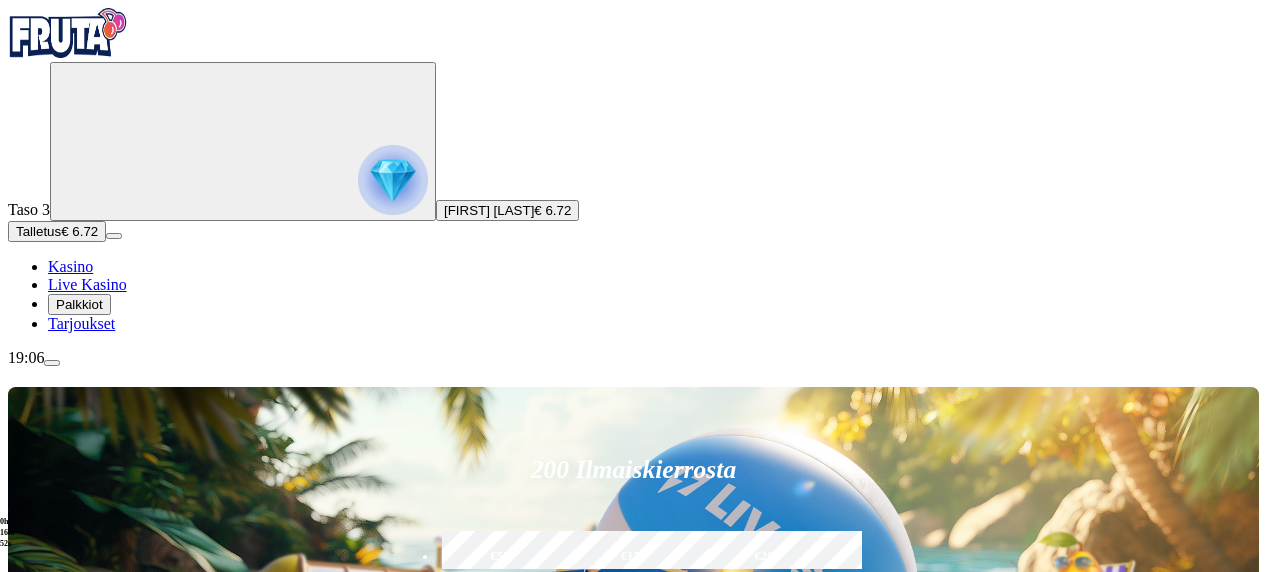 click at bounding box center [892, 895] 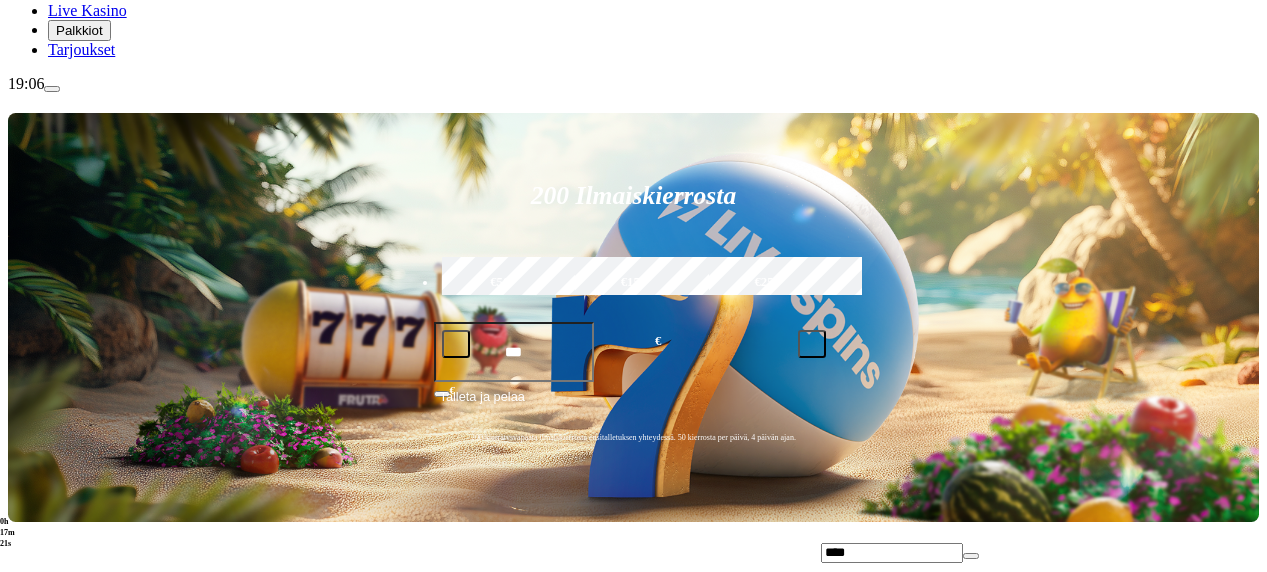 scroll, scrollTop: 300, scrollLeft: 0, axis: vertical 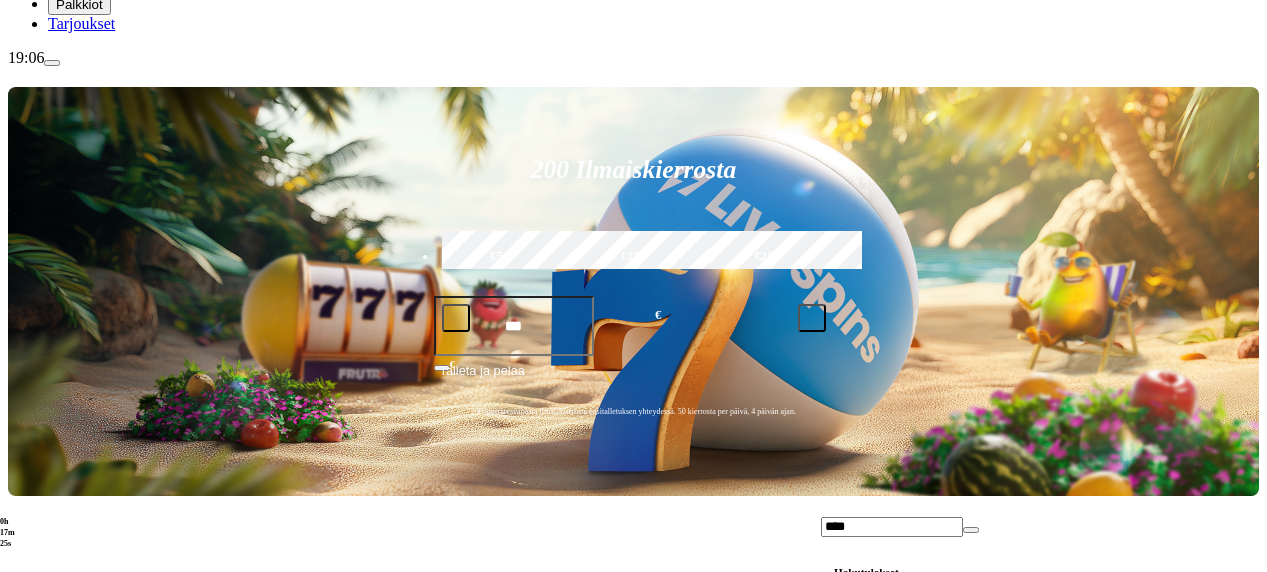 type on "****" 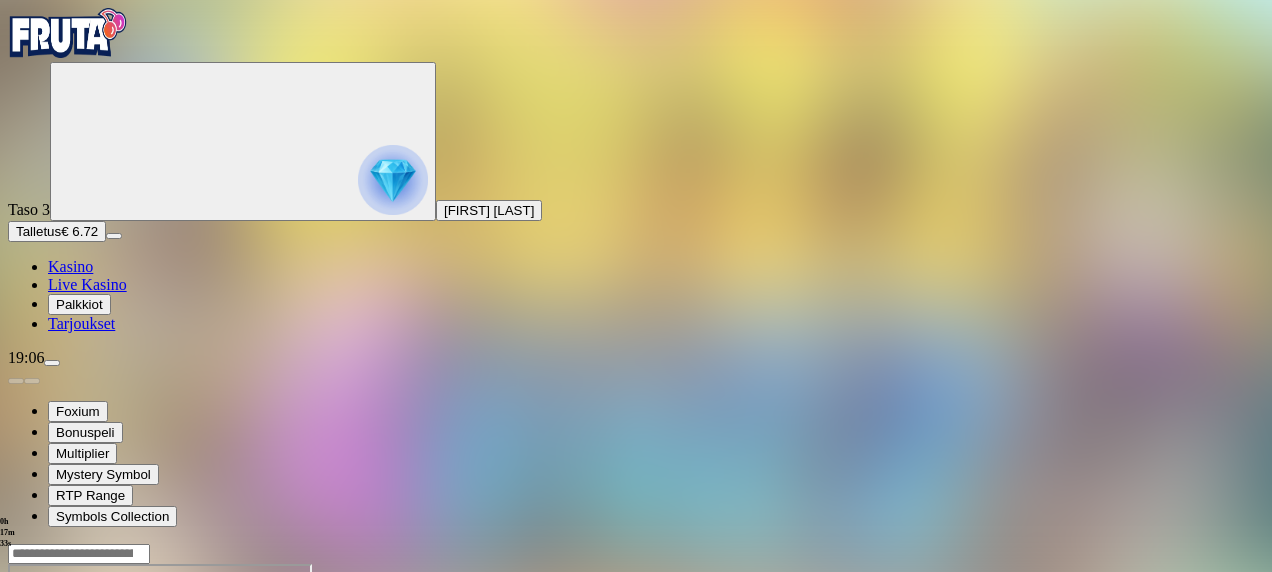 click at bounding box center (48, 736) 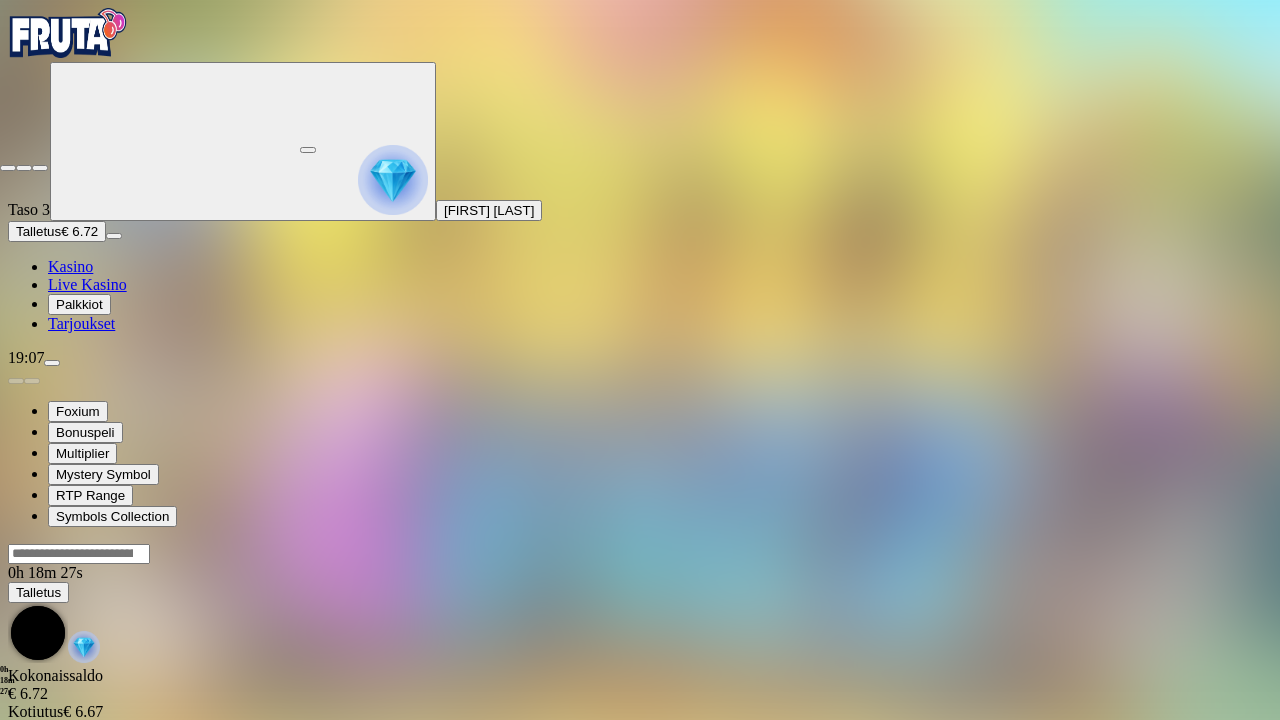 click at bounding box center (40, 168) 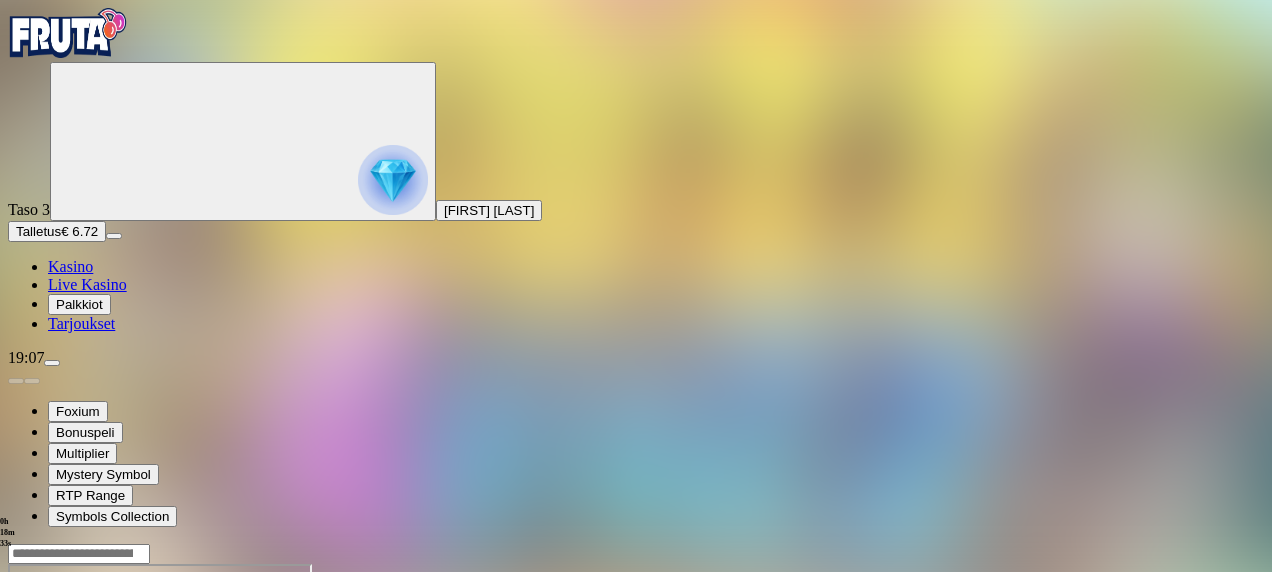 click at bounding box center [16, 736] 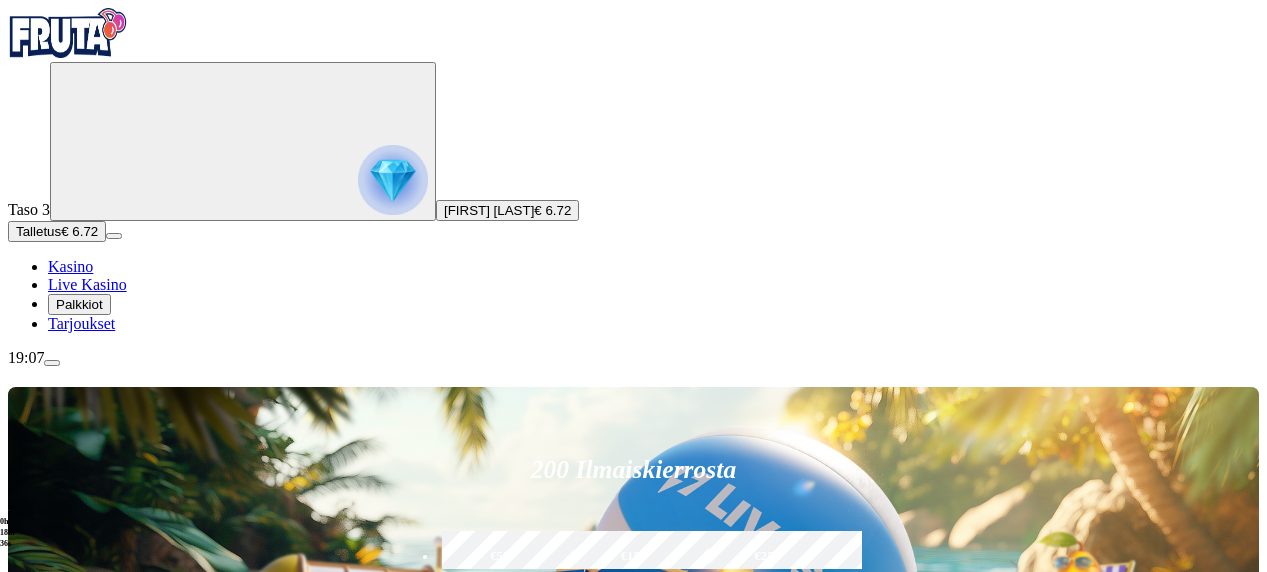 click at bounding box center (892, 895) 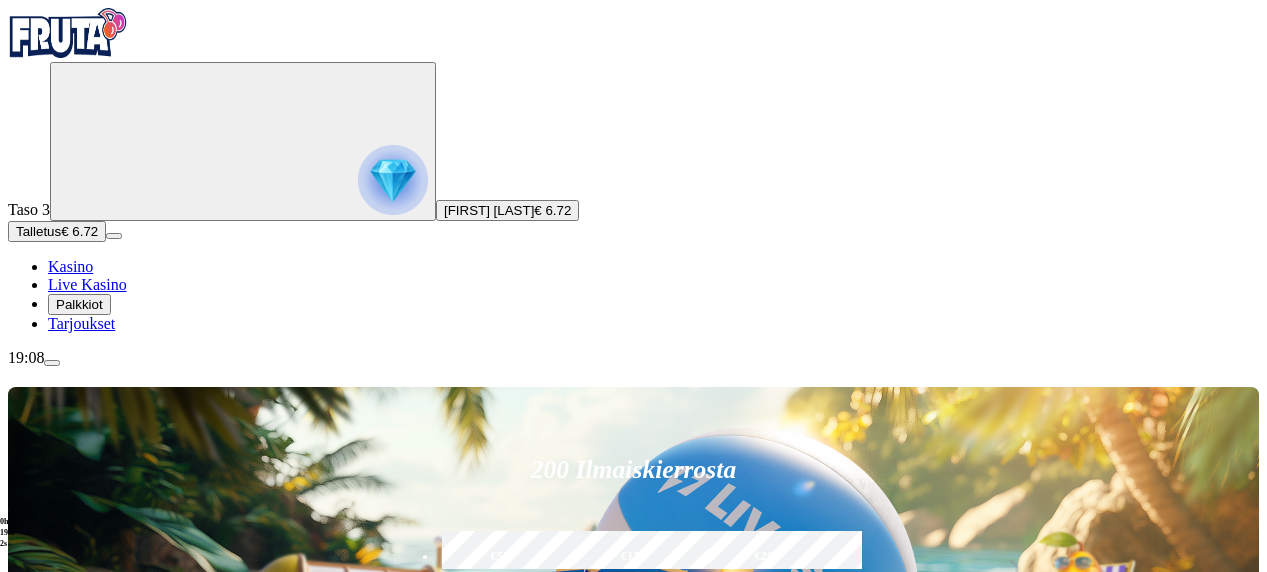 type on "*****" 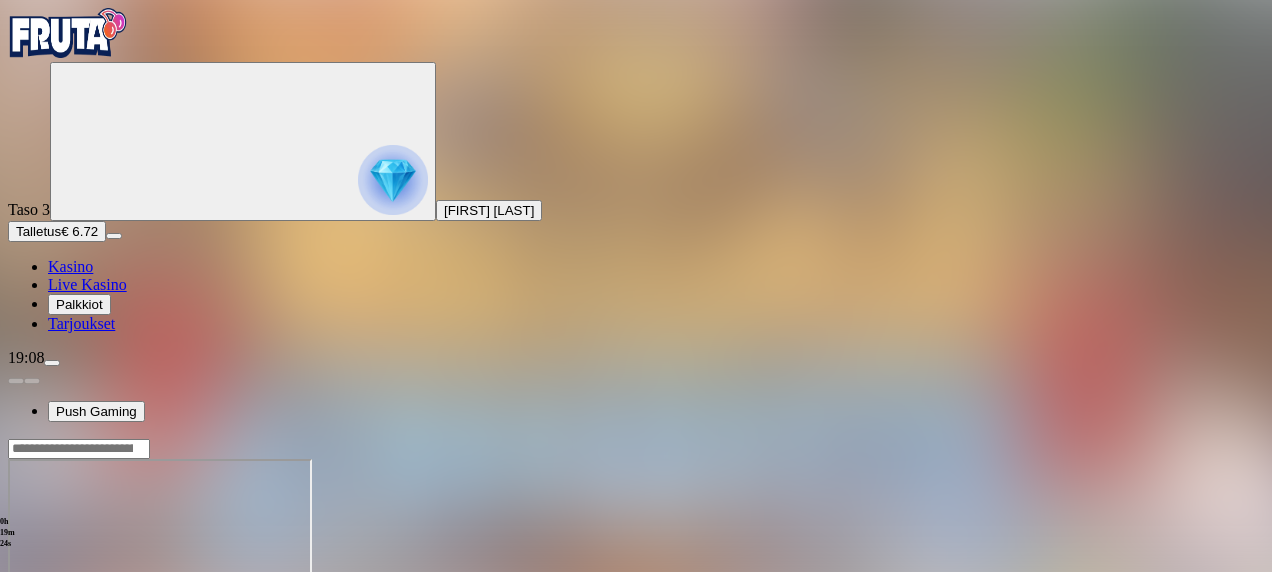 click at bounding box center [48, 631] 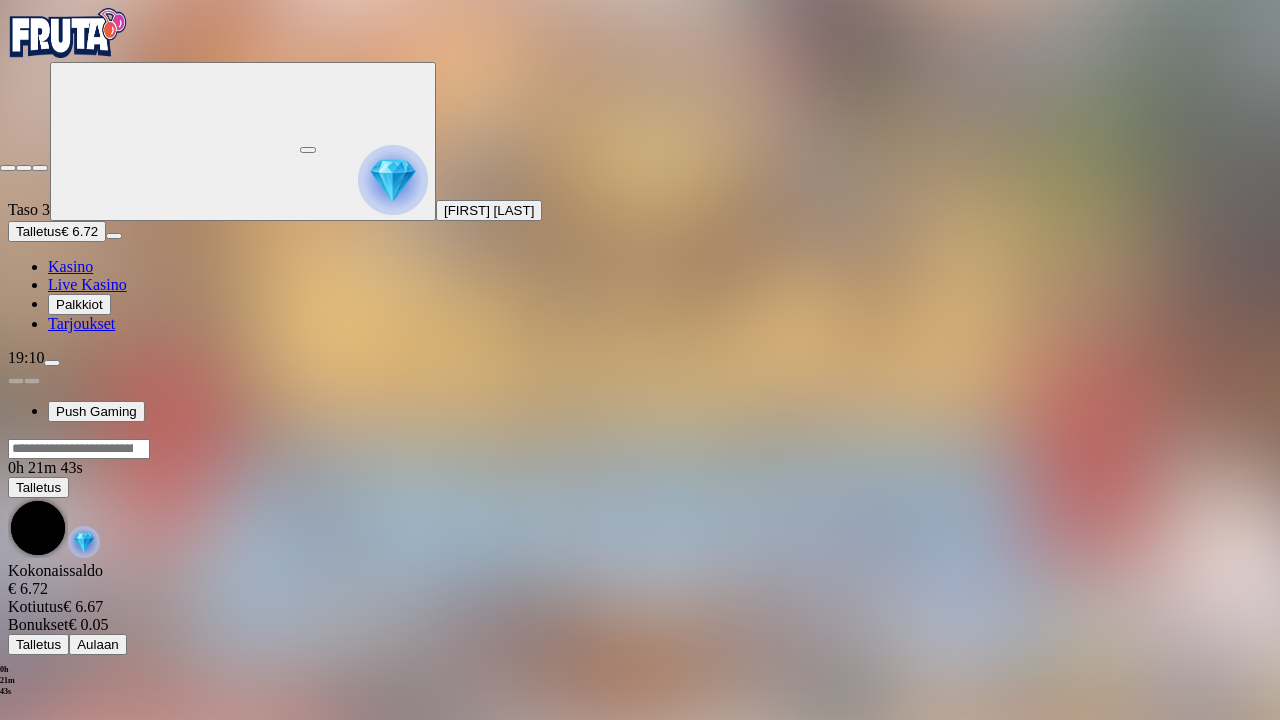 click at bounding box center (8, 168) 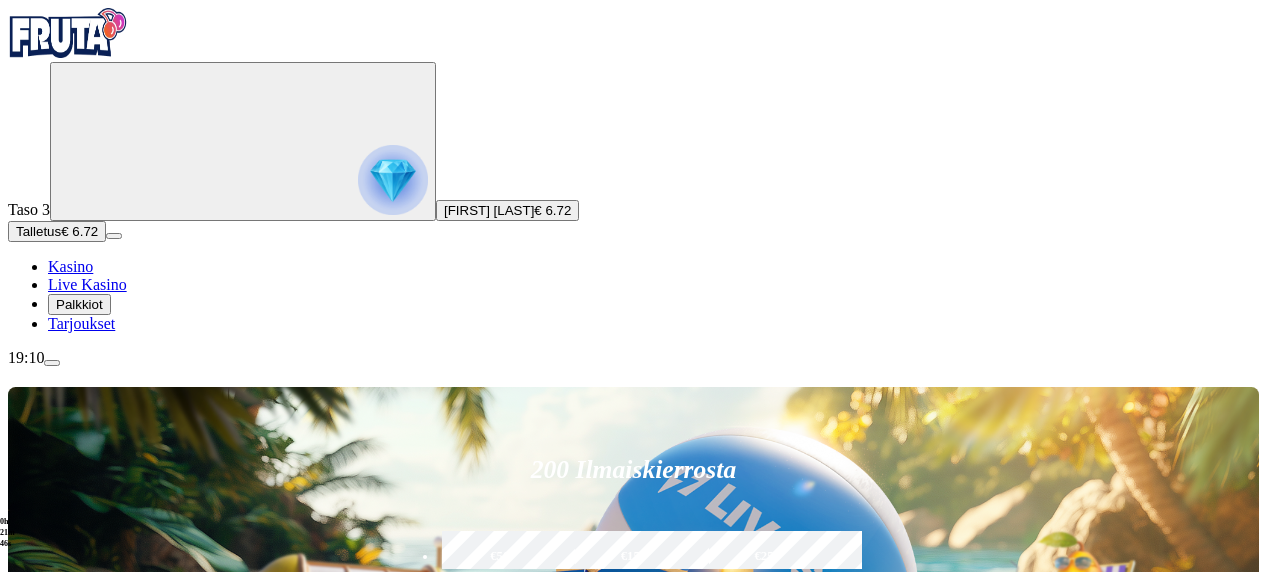 click at bounding box center [892, 895] 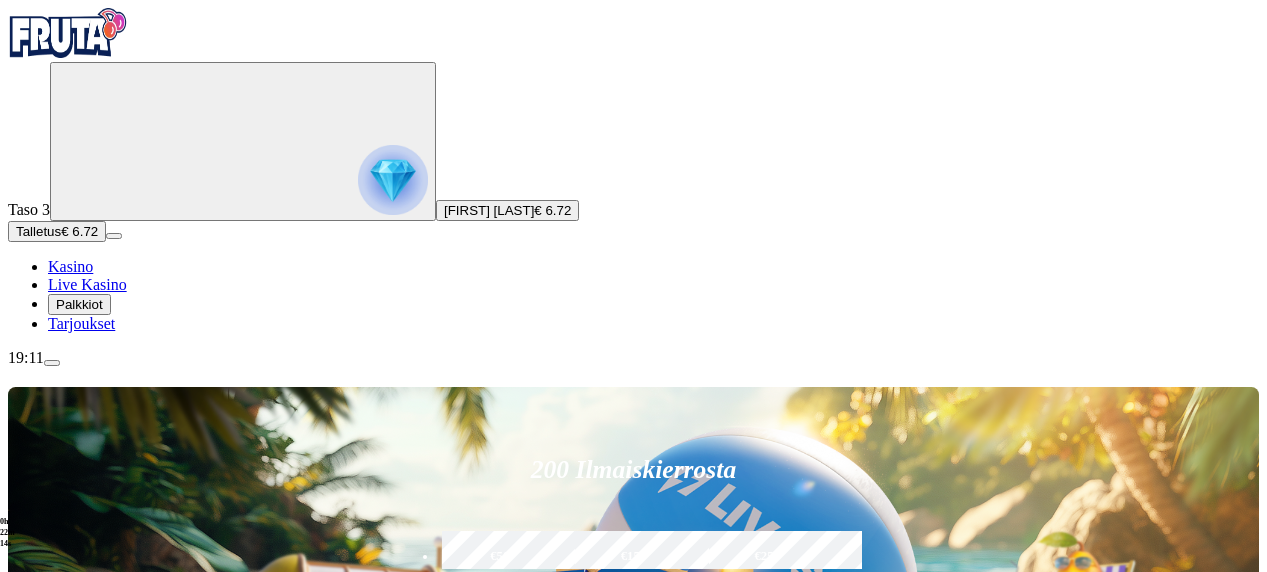 scroll, scrollTop: 479, scrollLeft: 0, axis: vertical 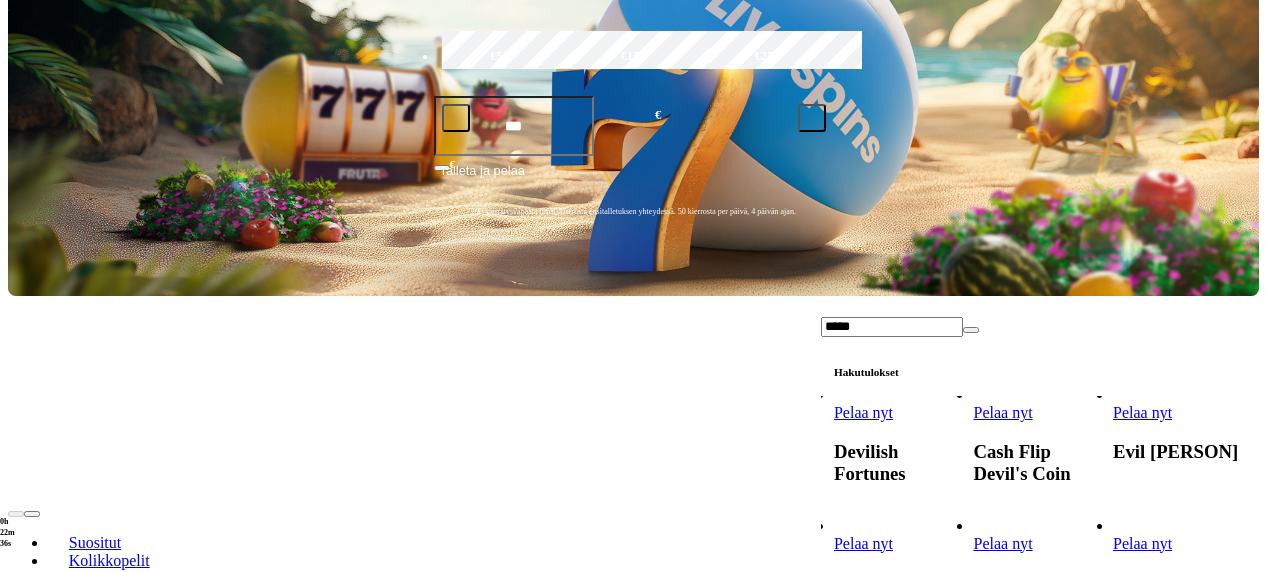 type on "*****" 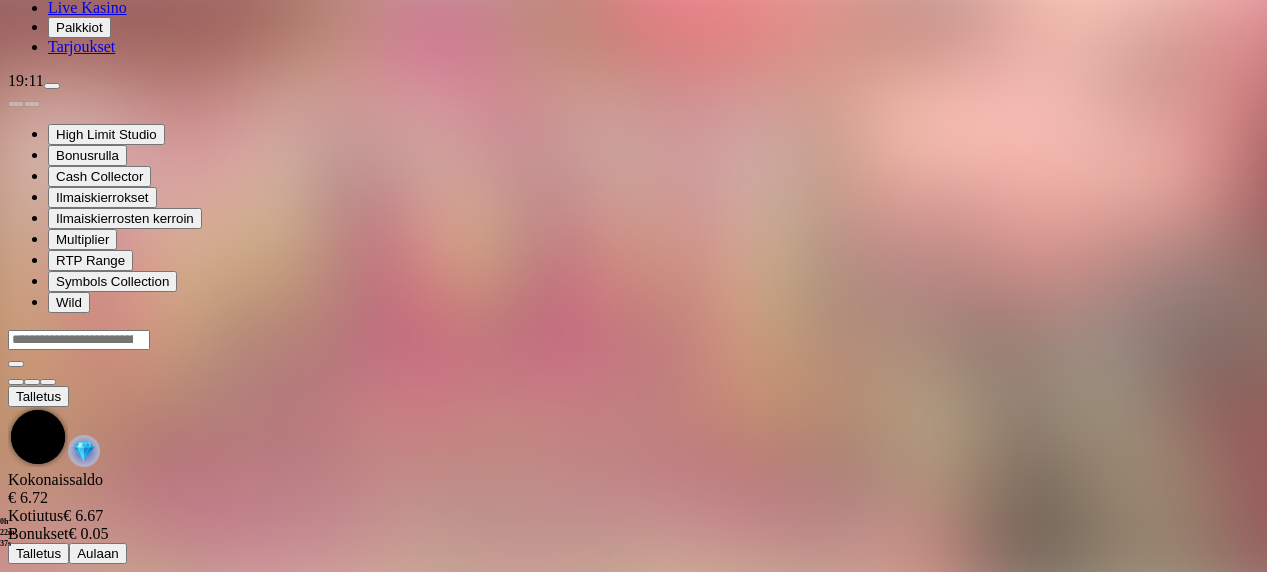 scroll, scrollTop: 0, scrollLeft: 0, axis: both 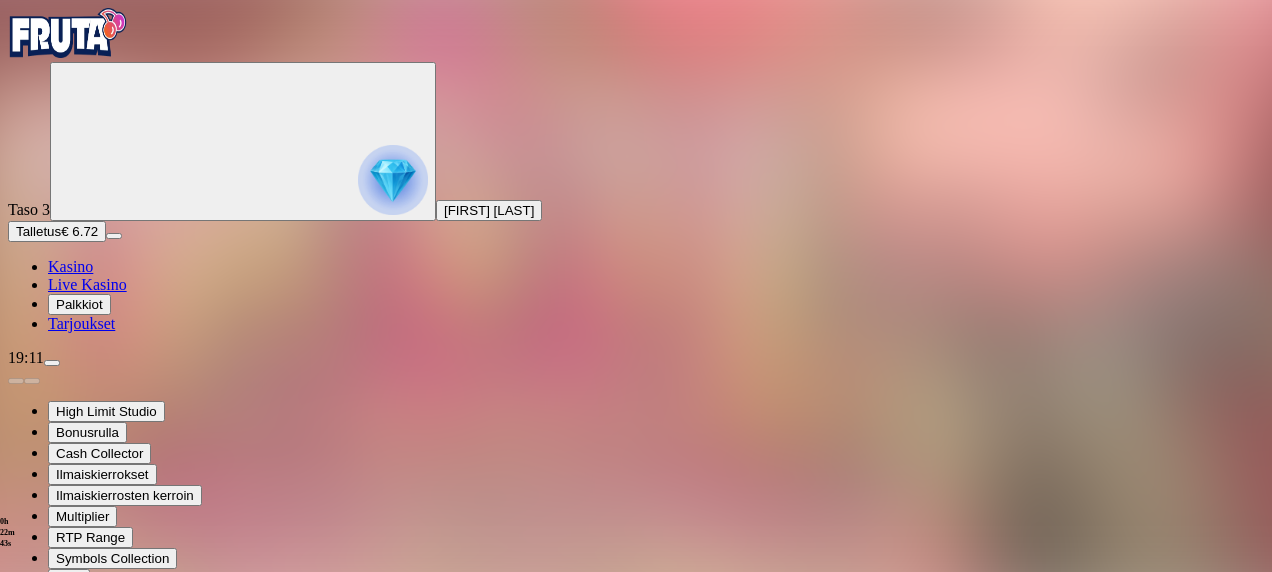 click at bounding box center [48, 799] 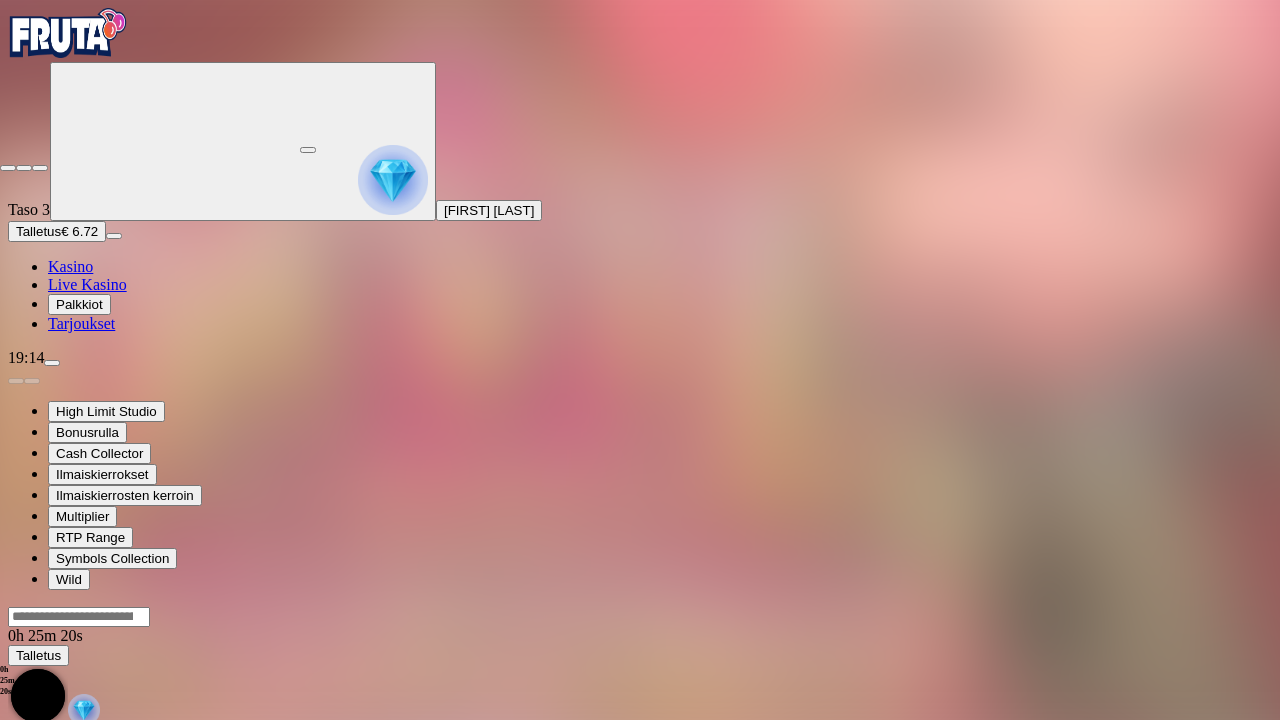 click at bounding box center [40, 168] 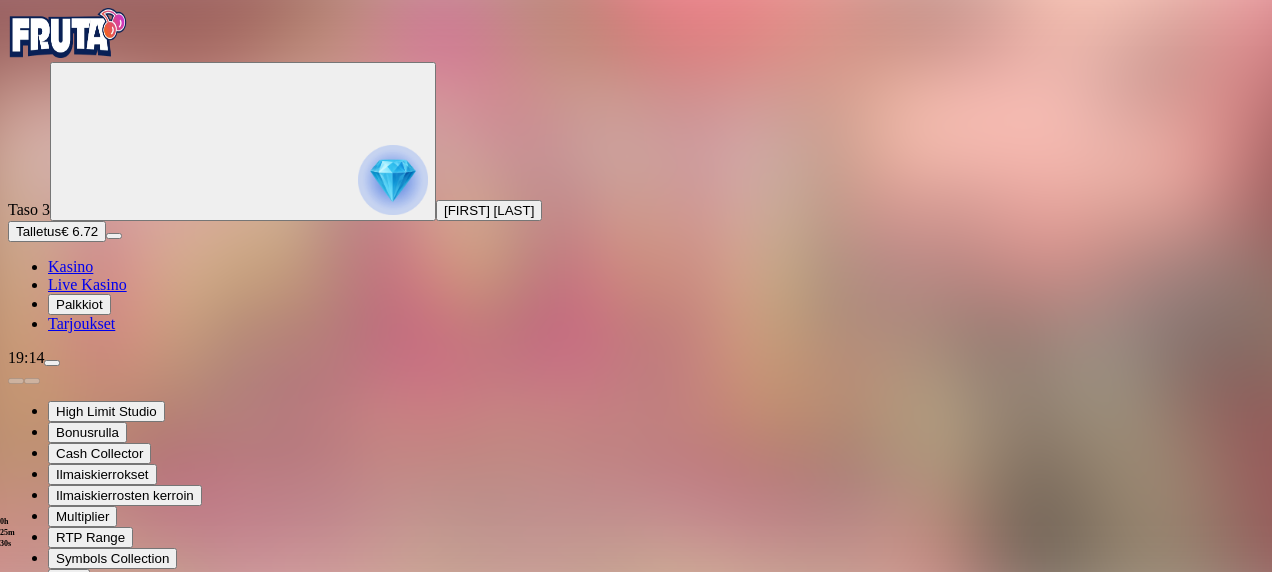 click at bounding box center [16, 1389] 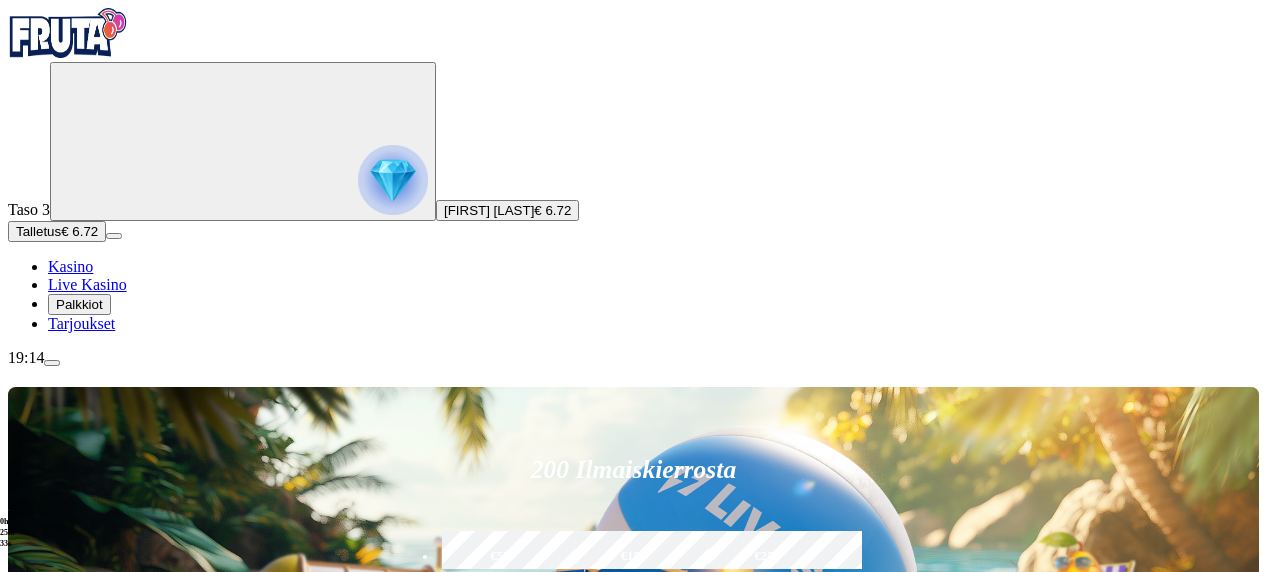 click at bounding box center (892, 895) 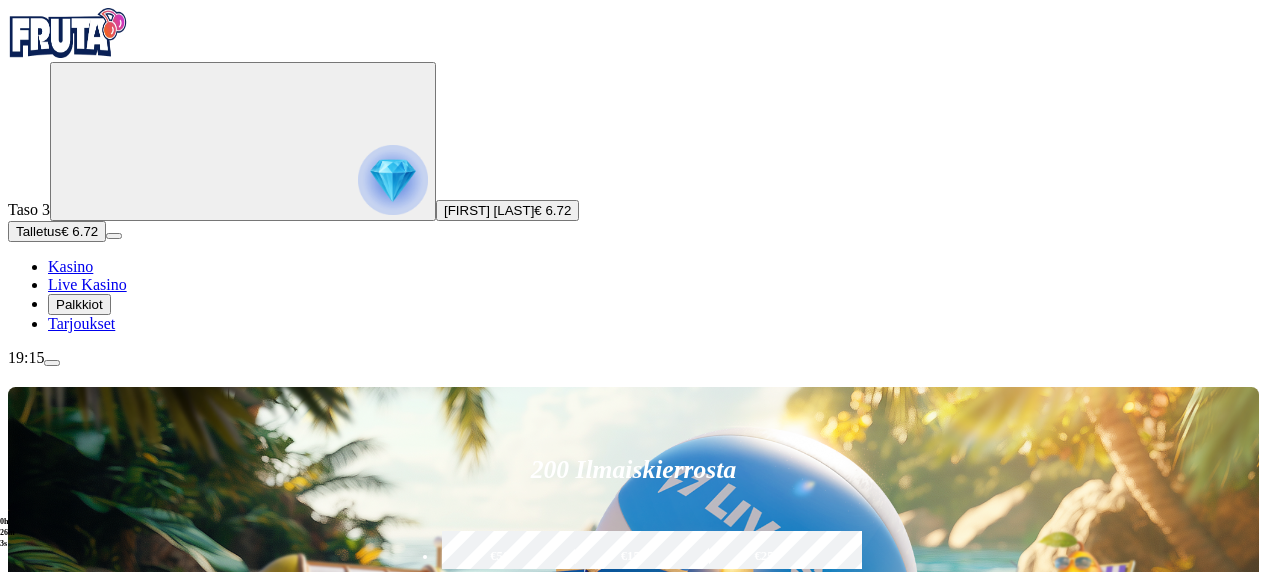 click at bounding box center [892, 895] 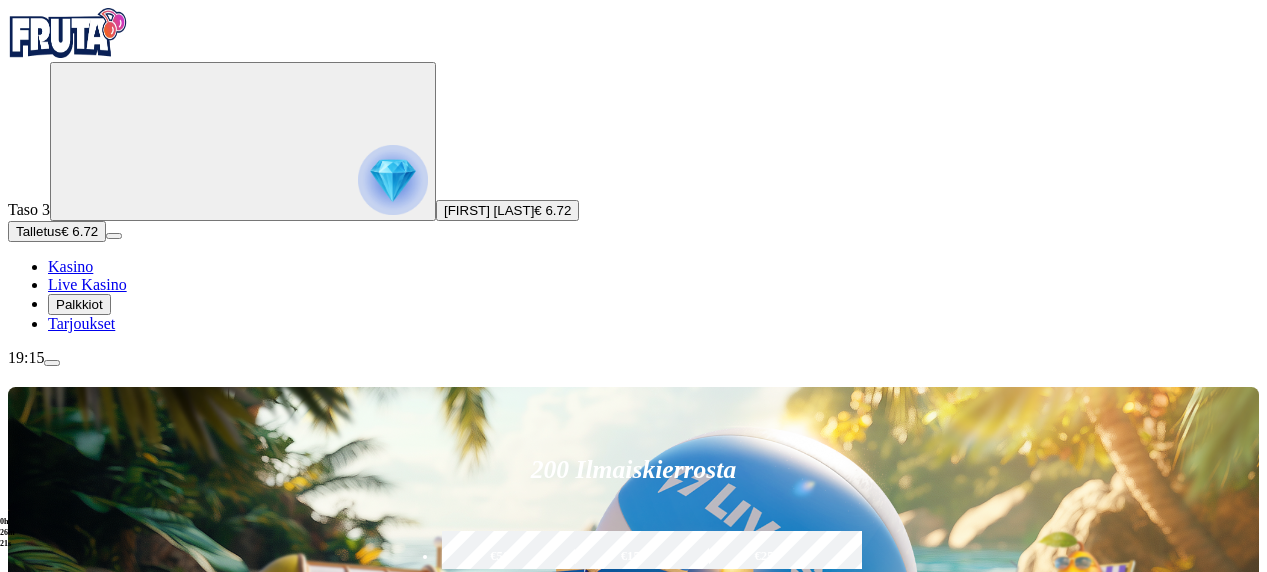 type on "****" 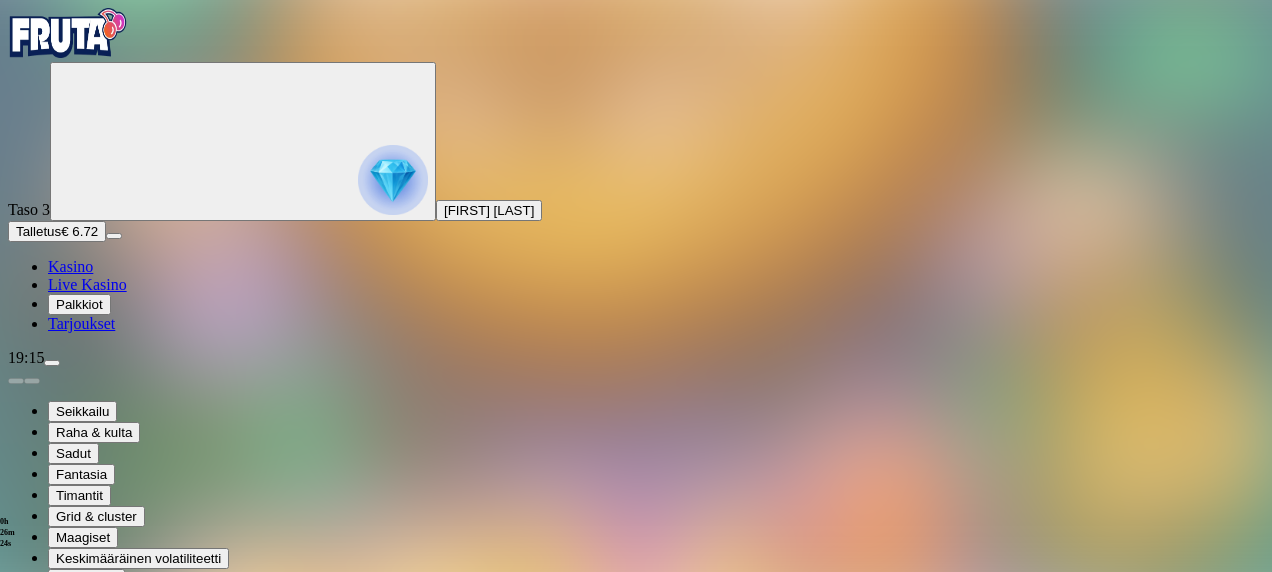 click at bounding box center [48, 799] 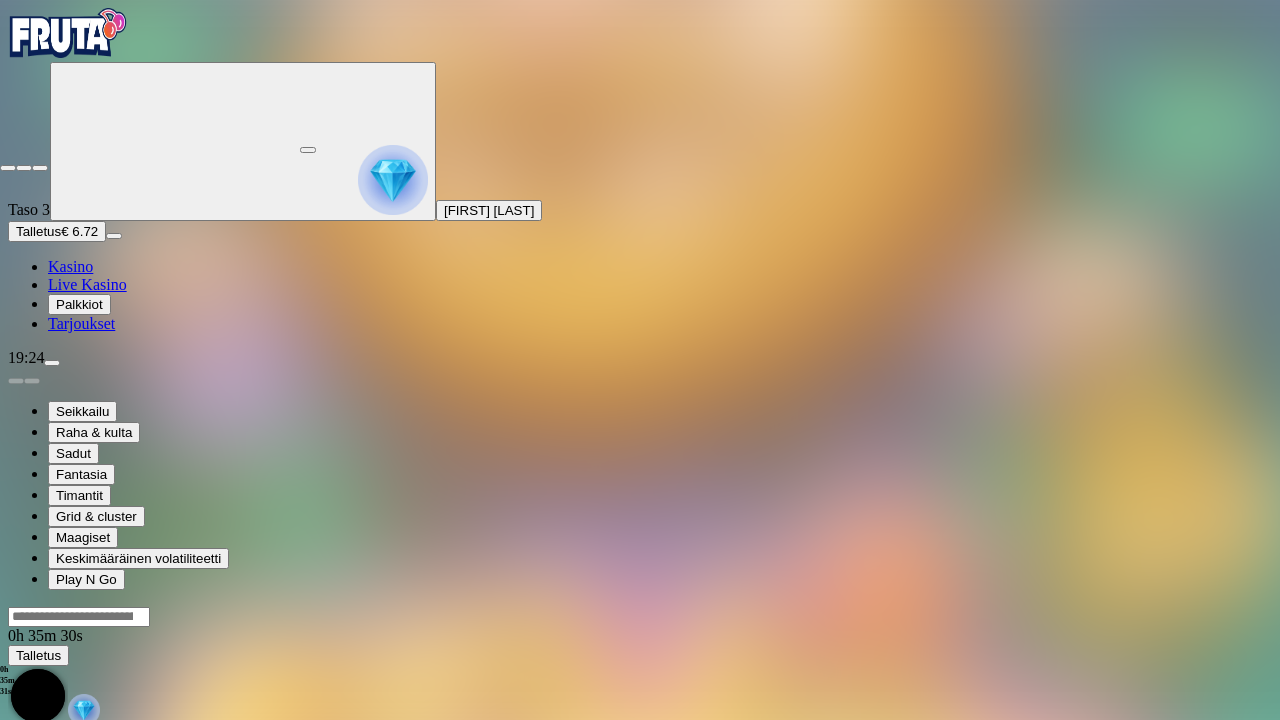 click at bounding box center [8, 168] 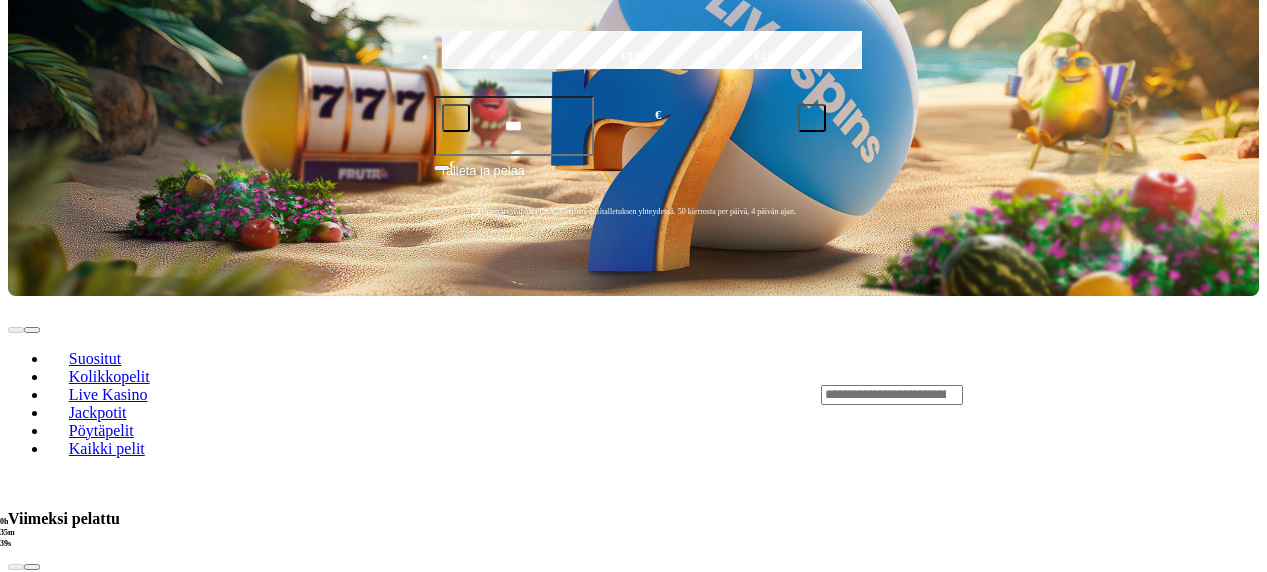 scroll, scrollTop: 600, scrollLeft: 0, axis: vertical 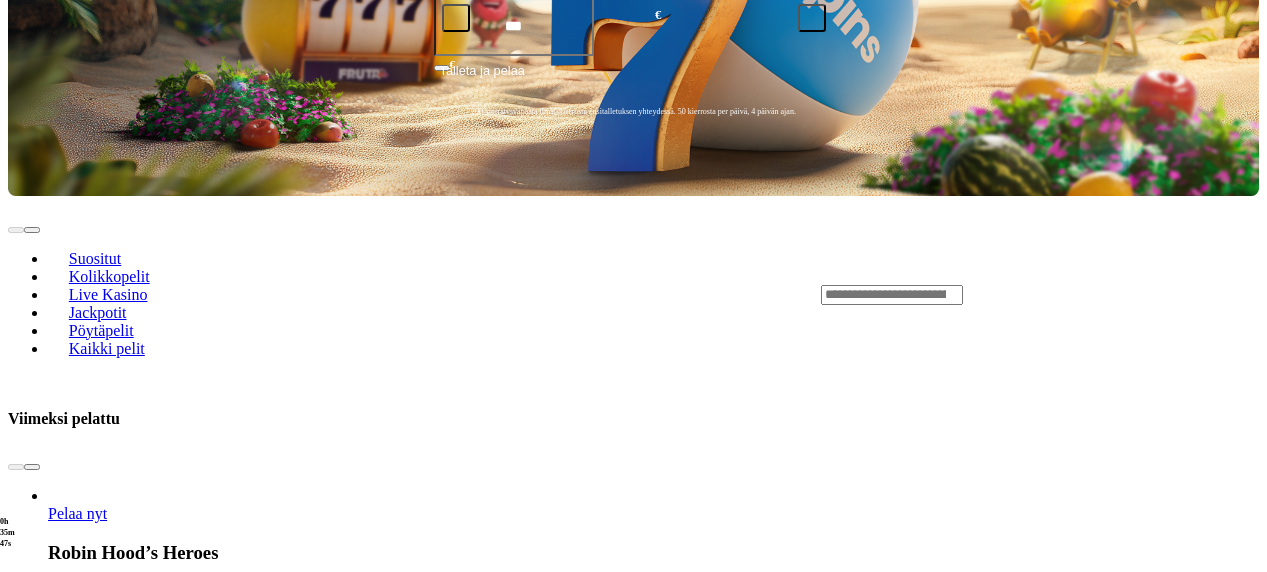 click on "Pelaa nyt" at bounding box center [77, 2922] 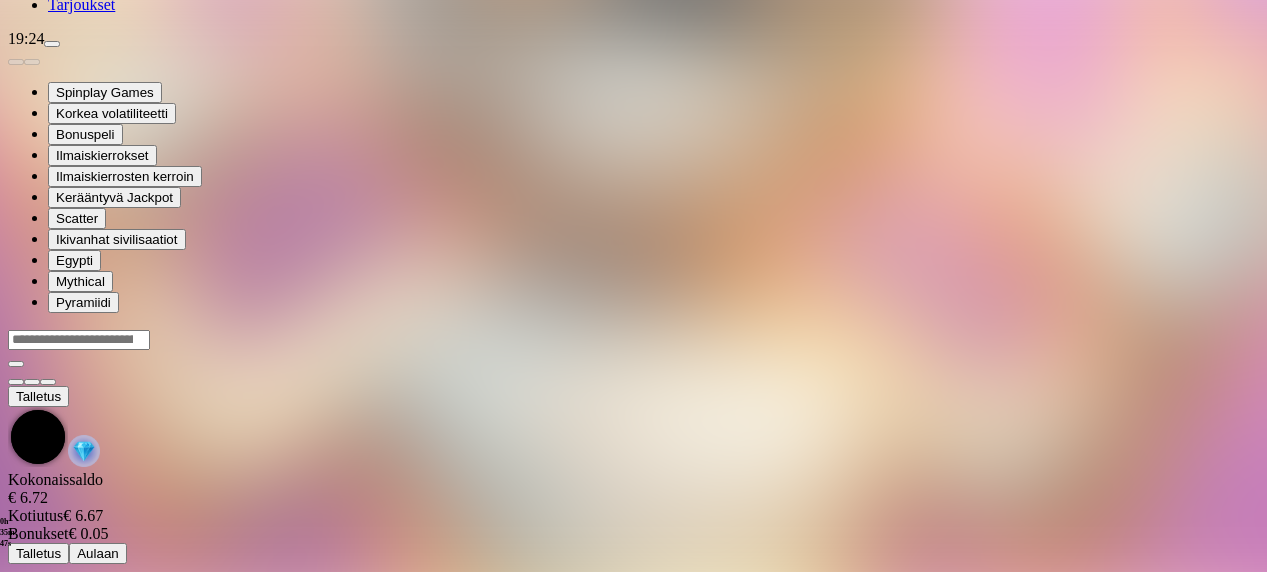 scroll, scrollTop: 0, scrollLeft: 0, axis: both 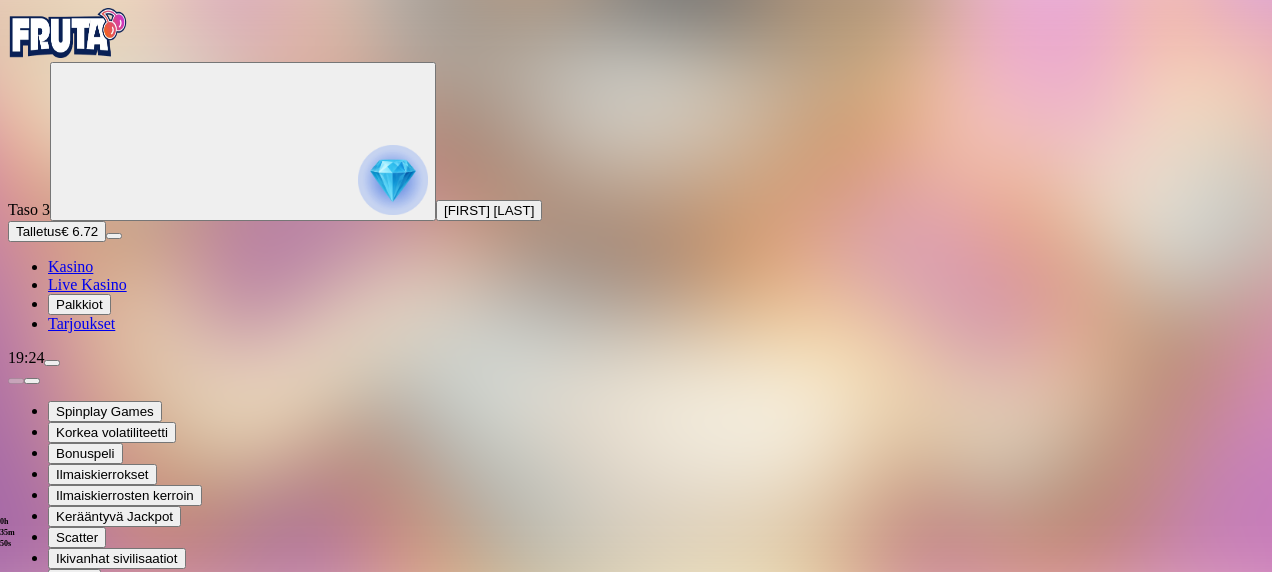 click at bounding box center (48, 841) 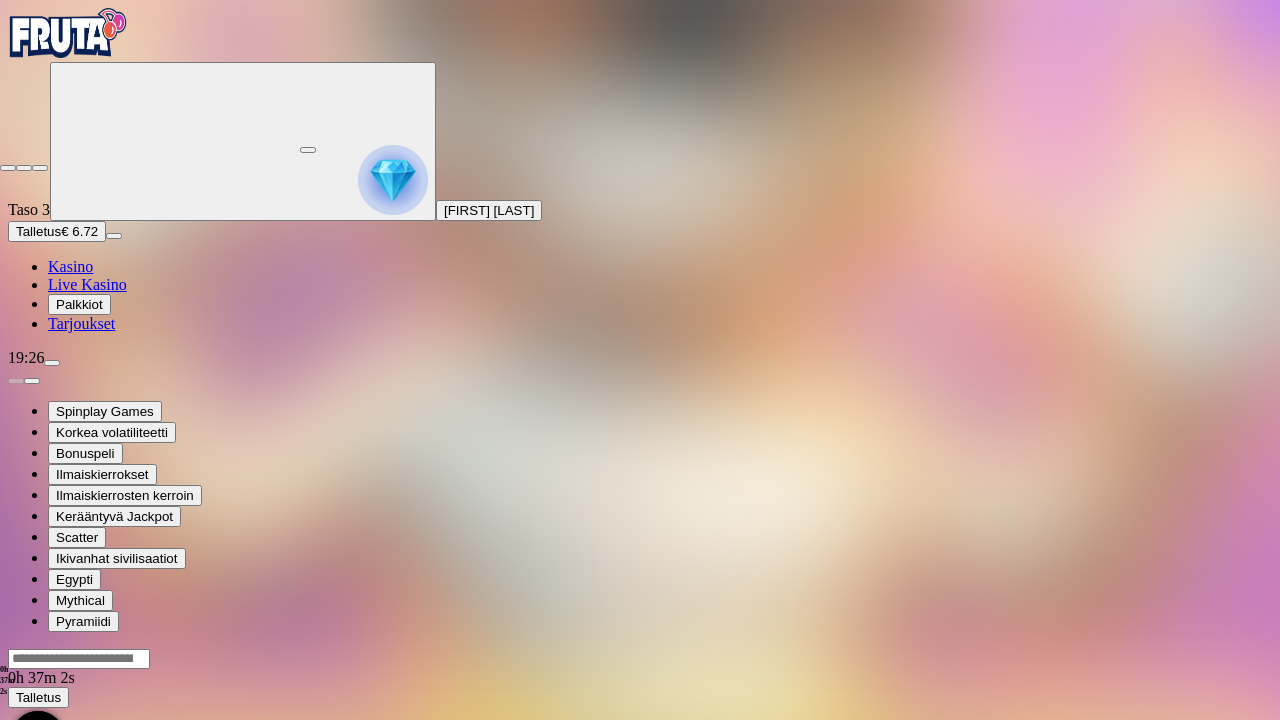 click at bounding box center [8, 168] 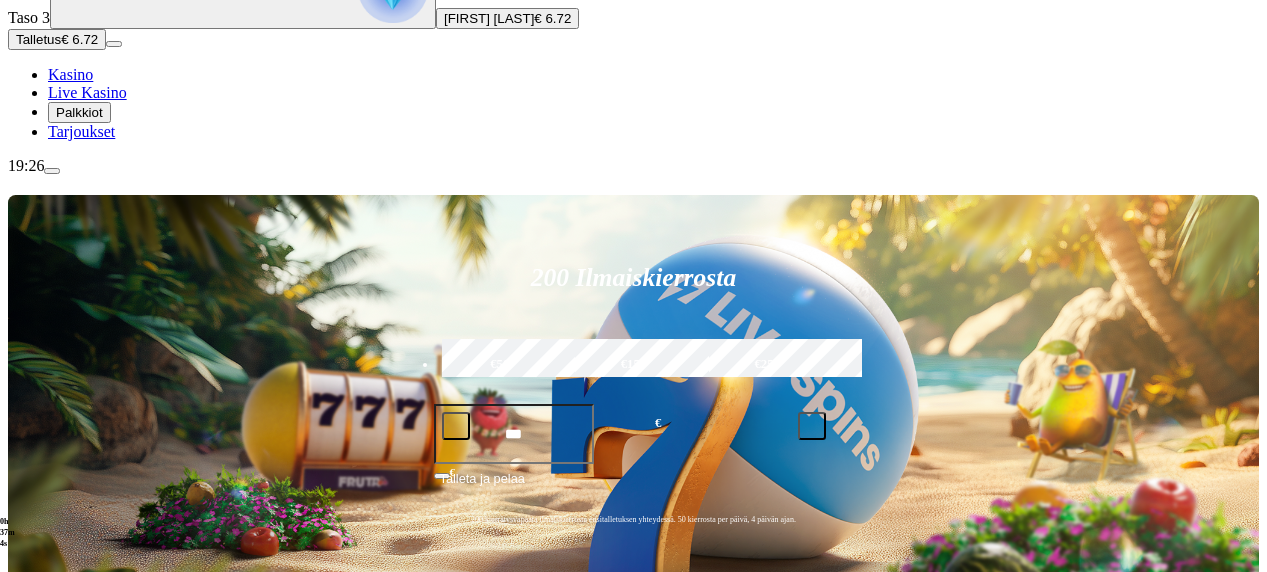scroll, scrollTop: 200, scrollLeft: 0, axis: vertical 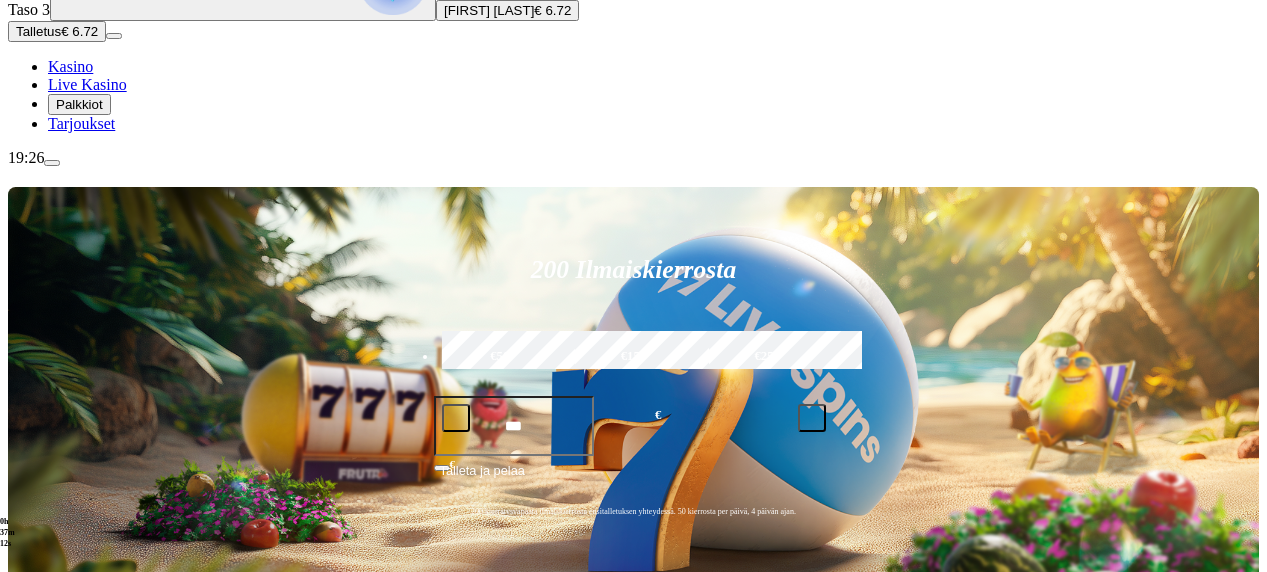 click on "Pelaa nyt" at bounding box center [77, 1199] 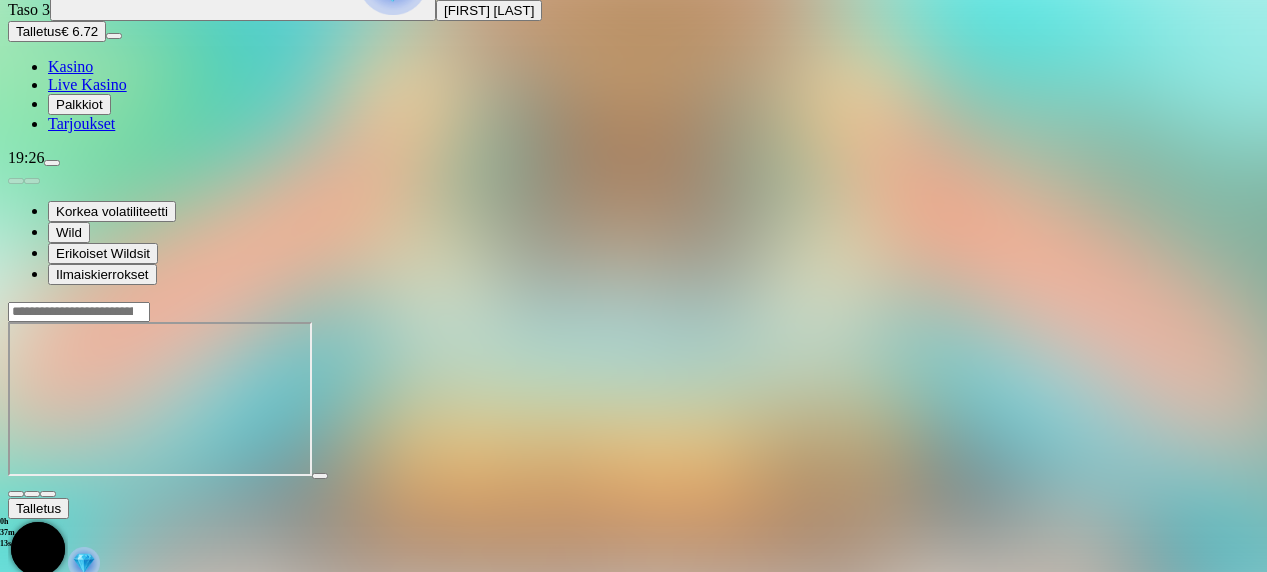 scroll, scrollTop: 0, scrollLeft: 0, axis: both 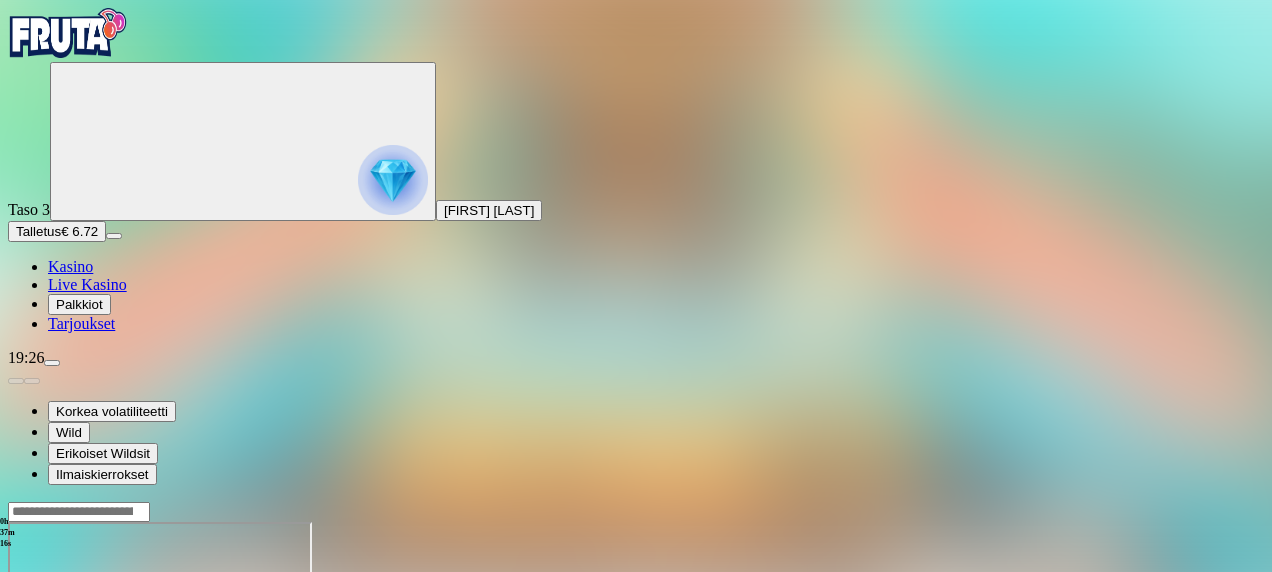 drag, startPoint x: 1133, startPoint y: 186, endPoint x: 1137, endPoint y: 290, distance: 104.0769 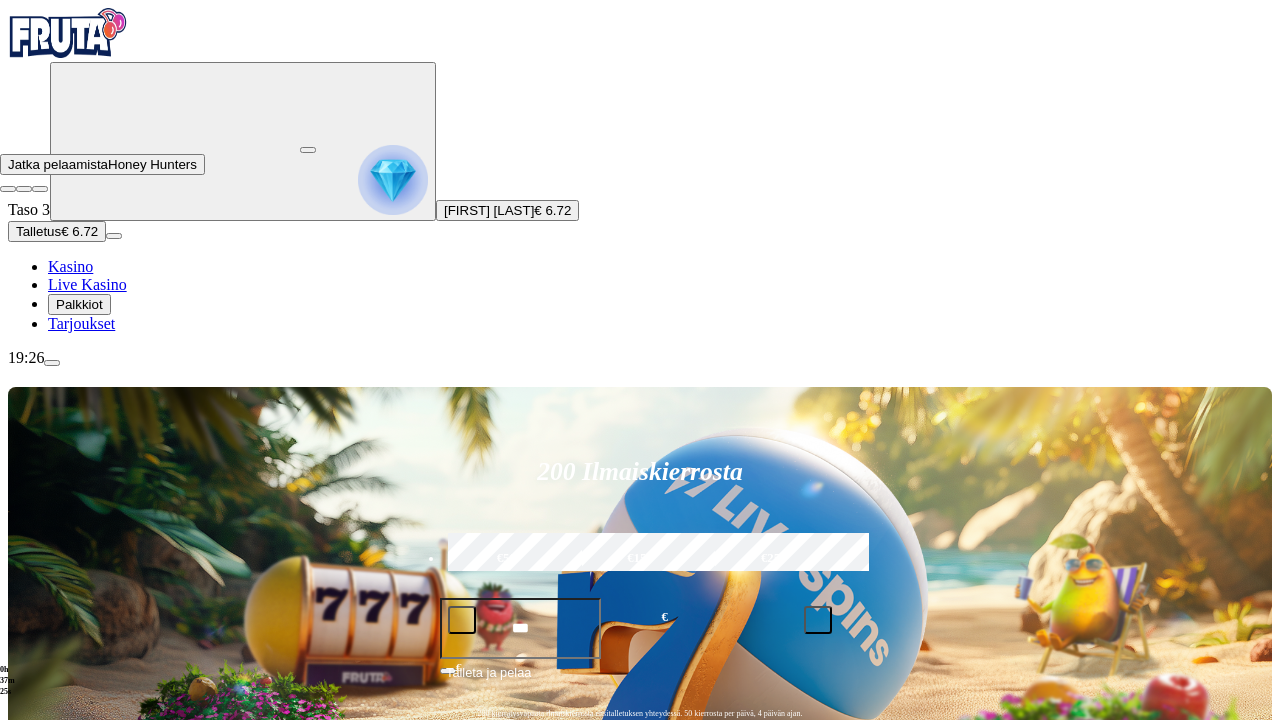 click at bounding box center [308, 150] 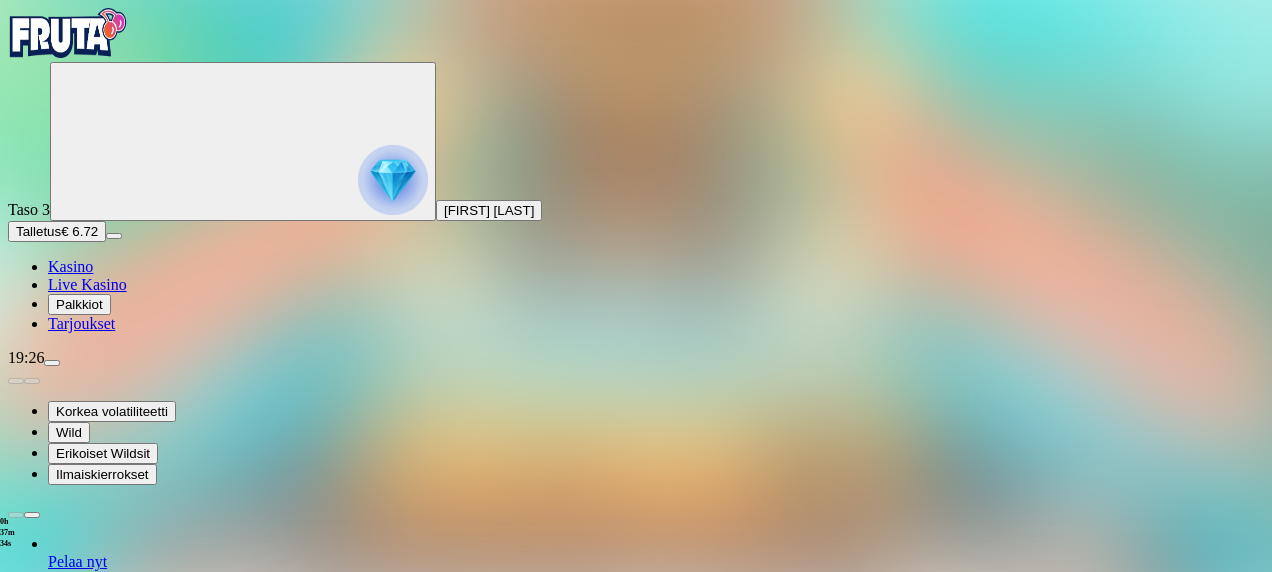 click at bounding box center (16, 1284) 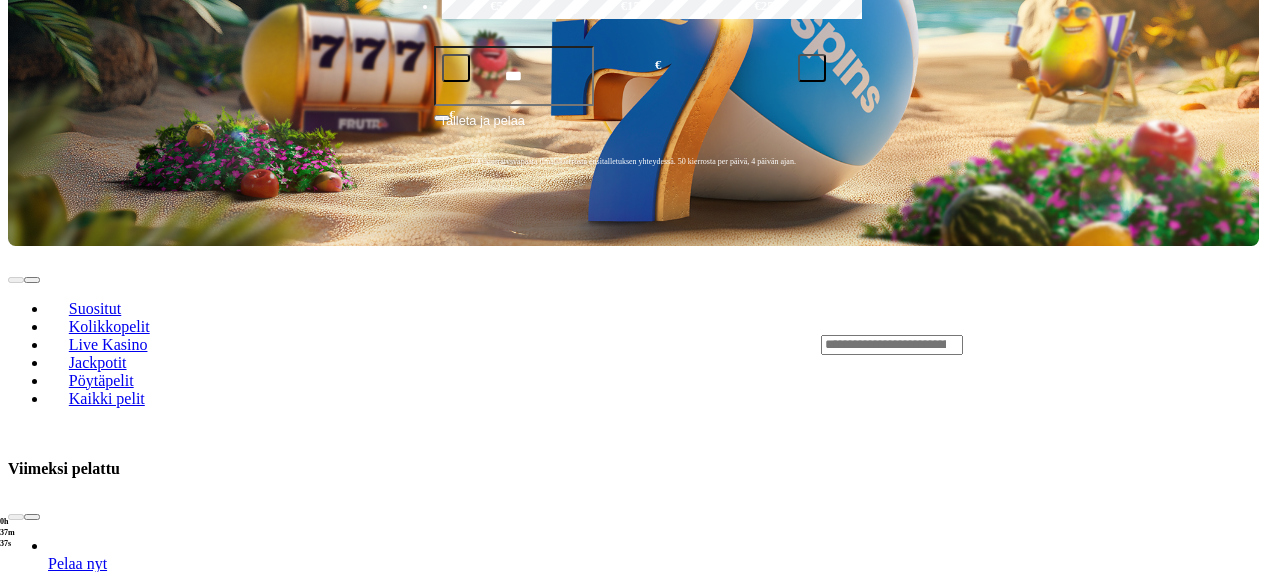 scroll, scrollTop: 700, scrollLeft: 0, axis: vertical 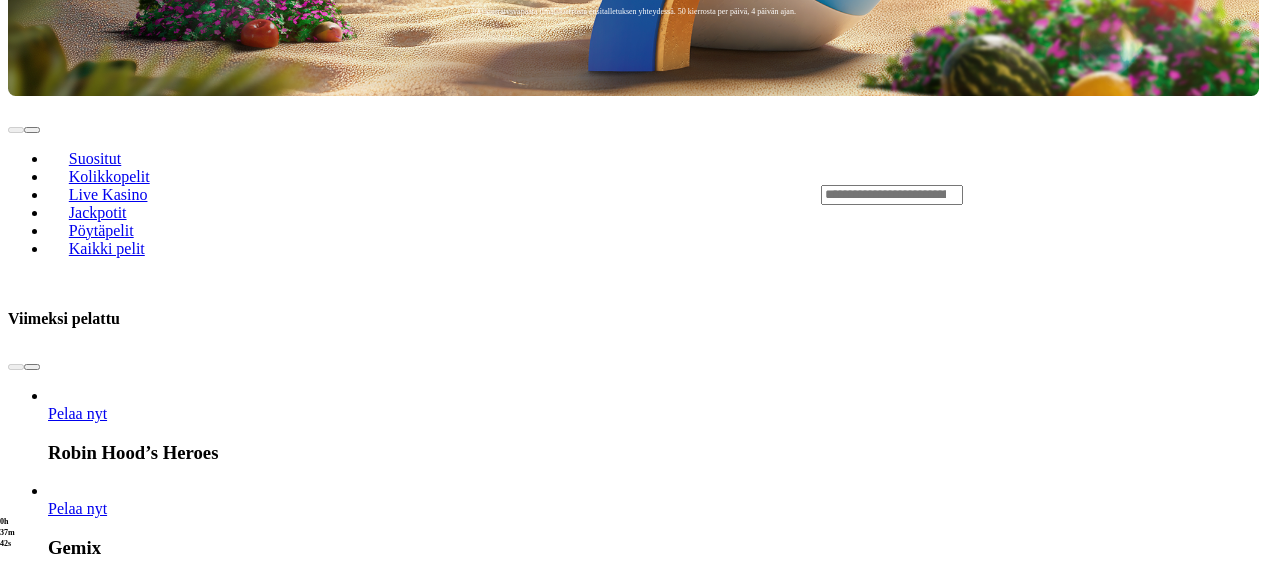 click on "Pelaa nyt" at bounding box center (77, 2726) 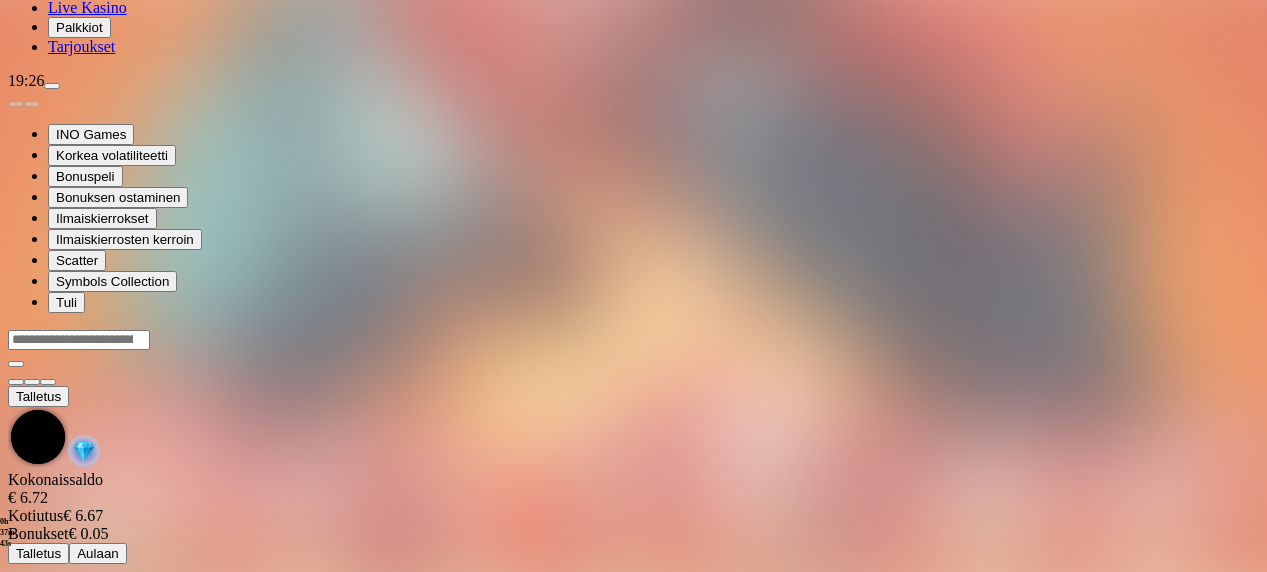 scroll, scrollTop: 0, scrollLeft: 0, axis: both 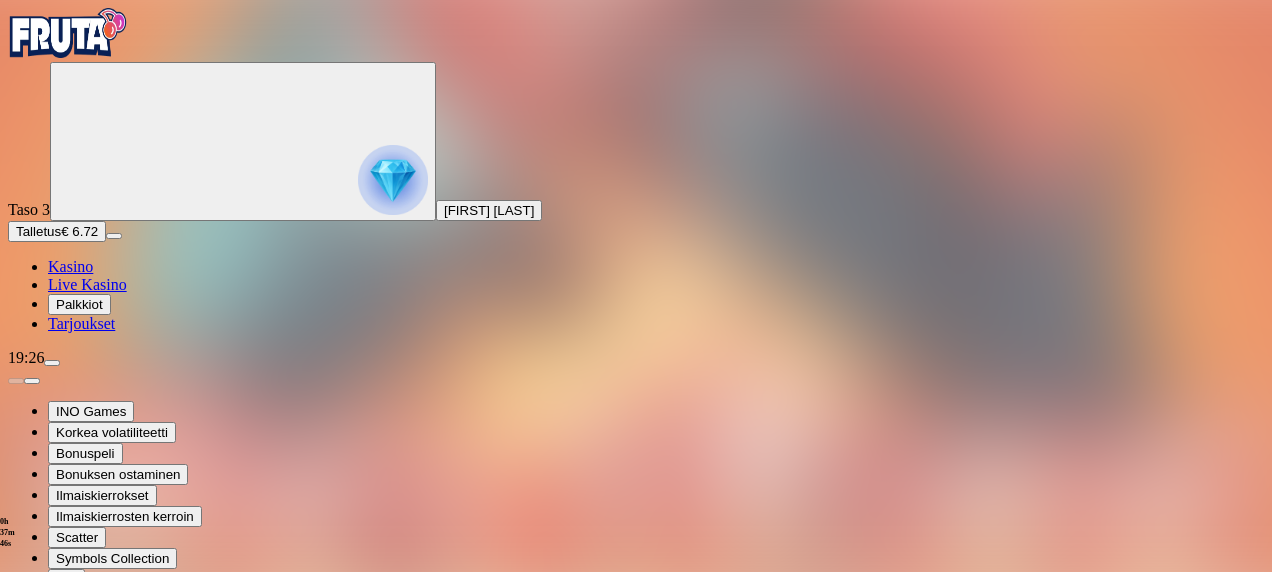 drag, startPoint x: 1135, startPoint y: 190, endPoint x: 1139, endPoint y: 294, distance: 104.0769 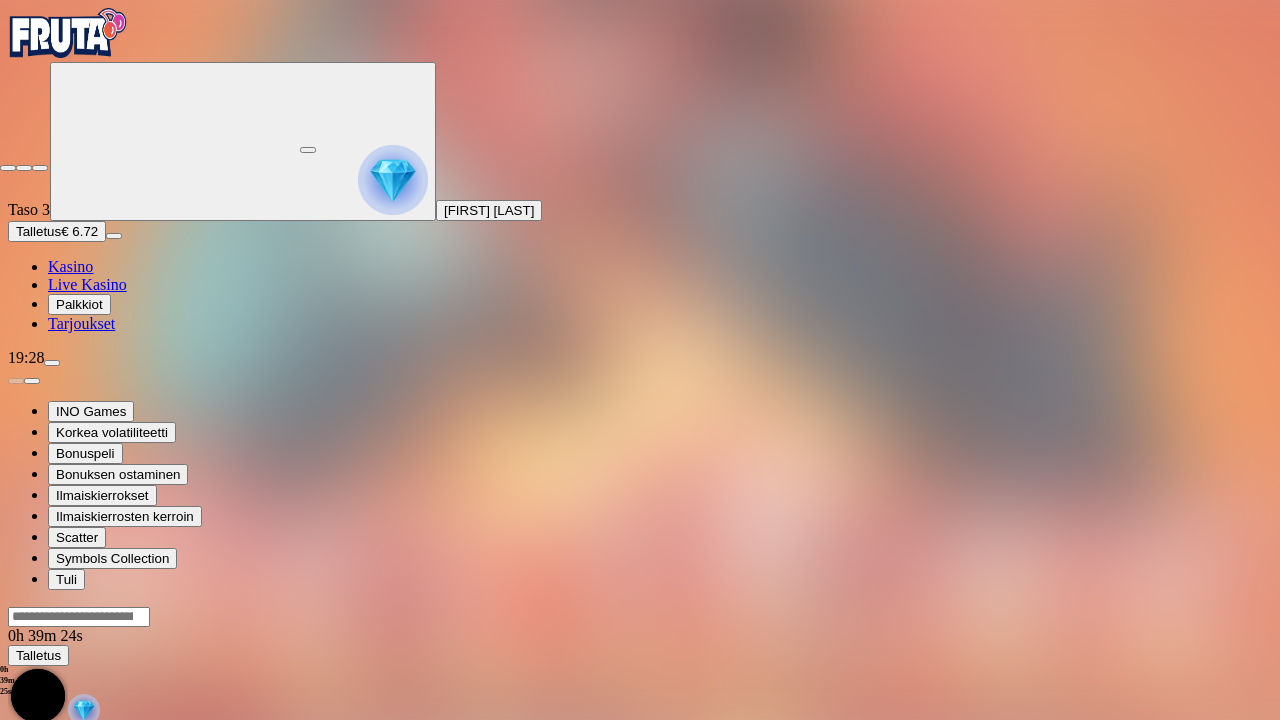 click at bounding box center (40, 168) 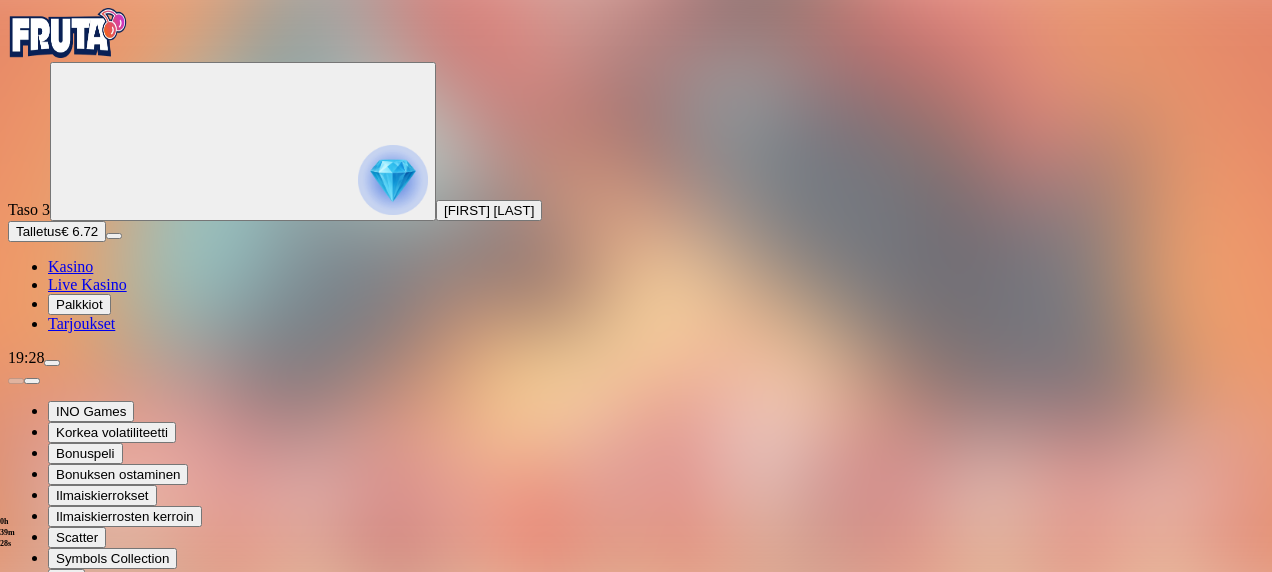 click at bounding box center (16, 799) 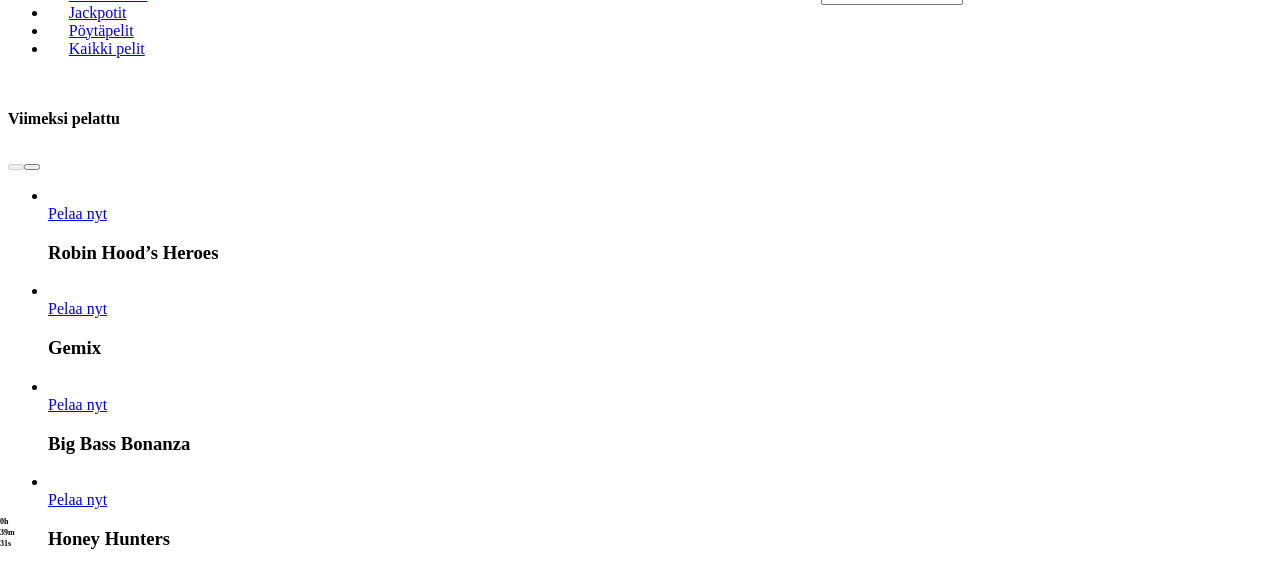 scroll, scrollTop: 800, scrollLeft: 0, axis: vertical 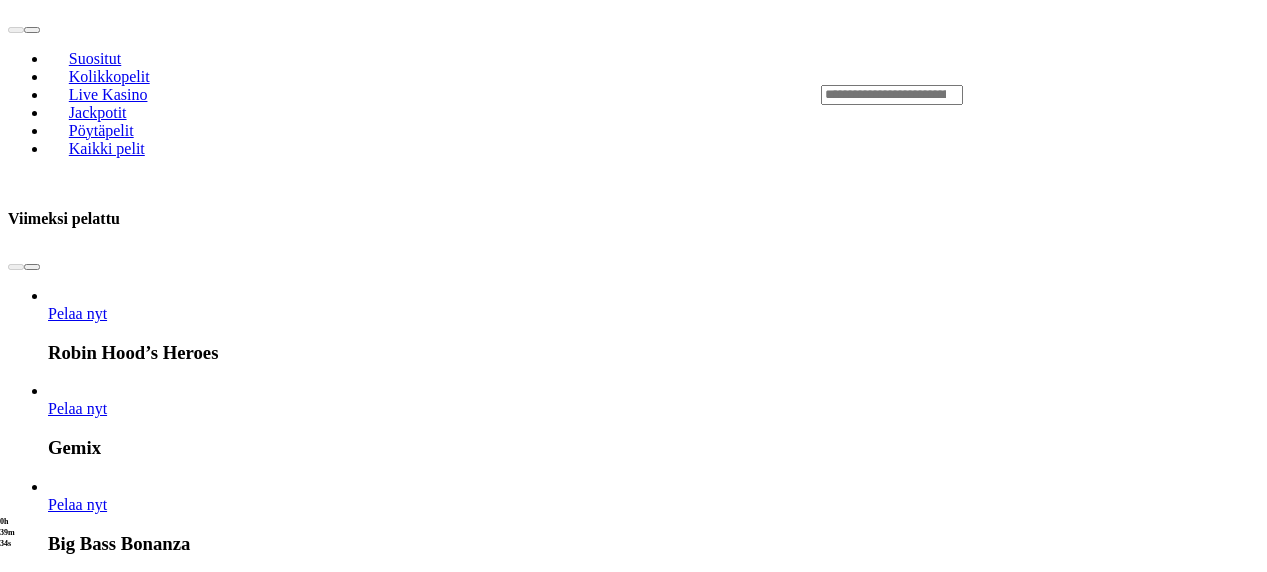 click on "Pelaa nyt" at bounding box center (77, 2817) 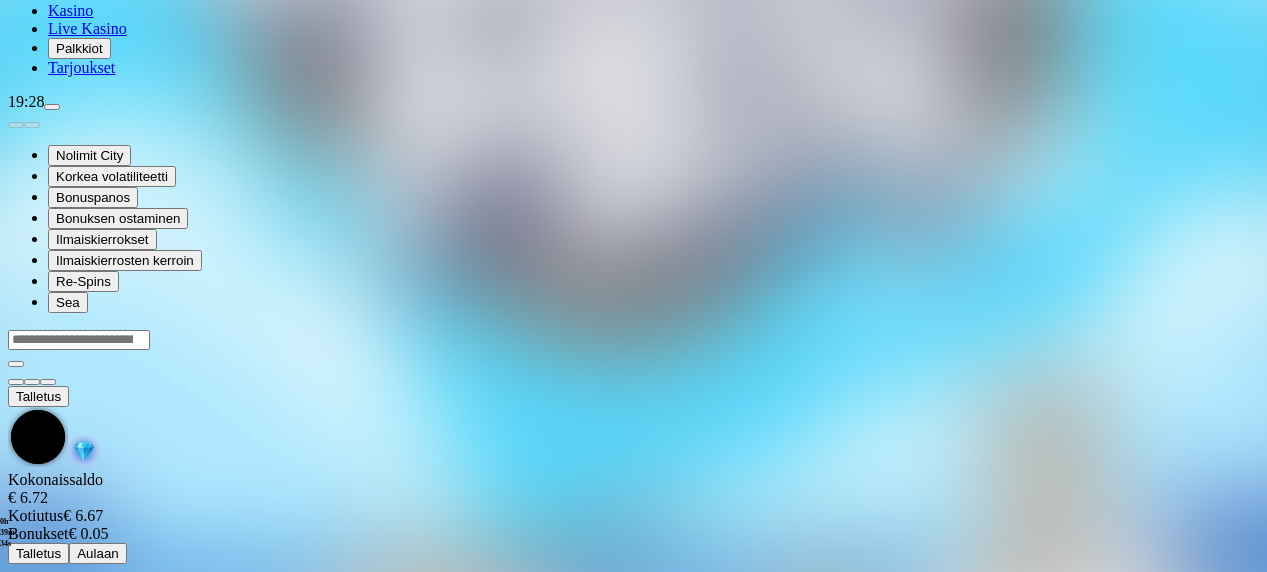 scroll, scrollTop: 0, scrollLeft: 0, axis: both 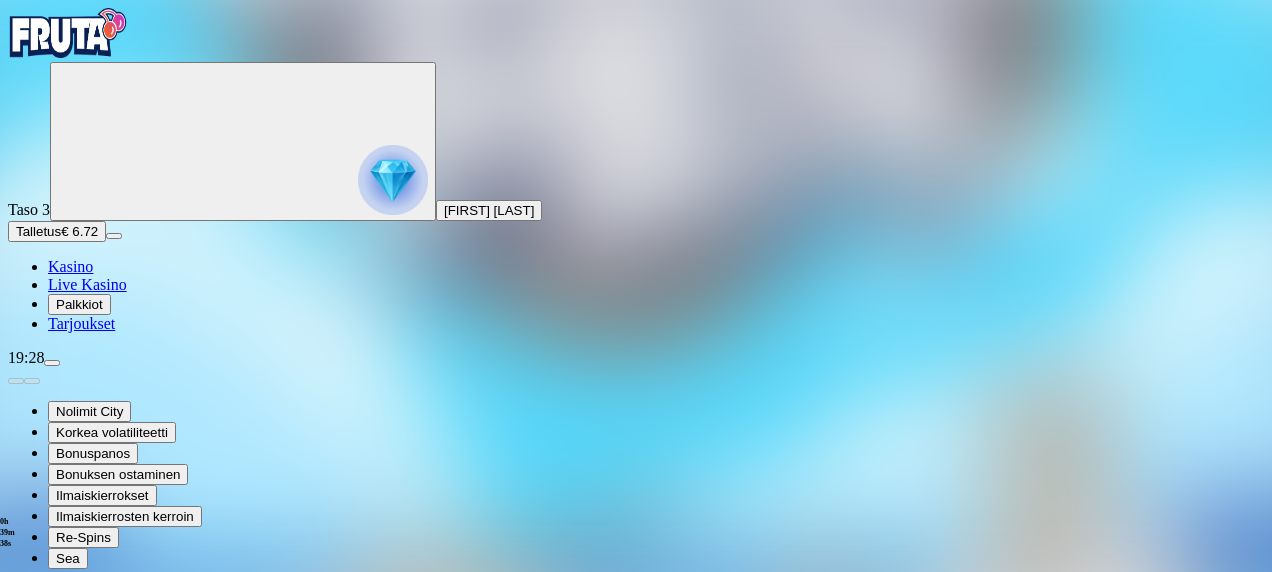 click at bounding box center (16, 778) 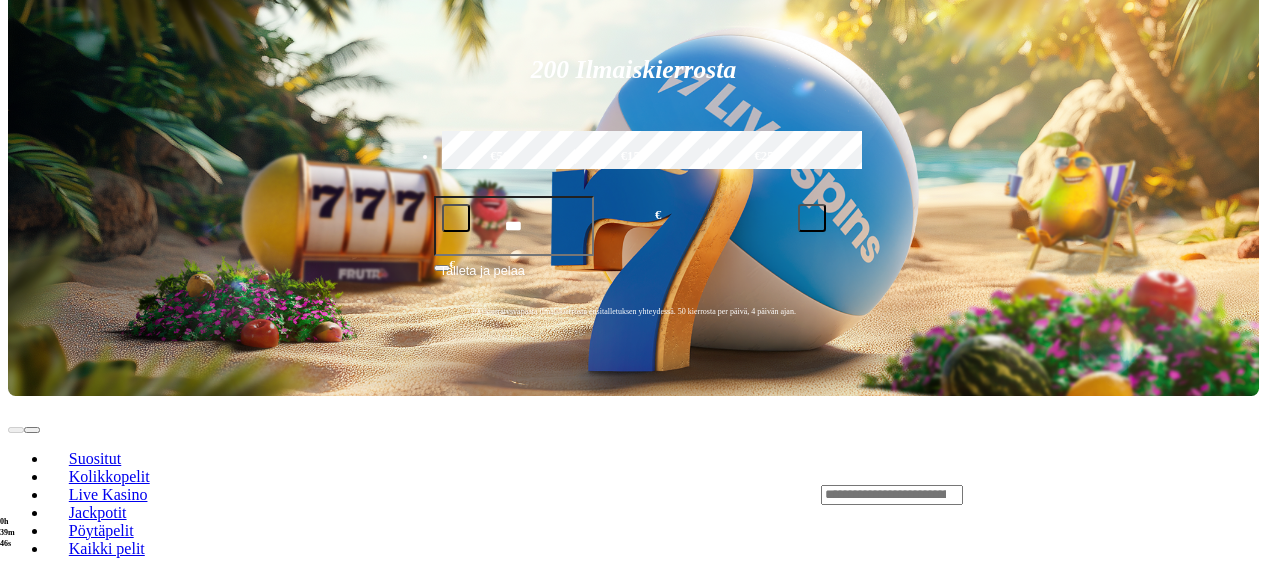 scroll, scrollTop: 600, scrollLeft: 0, axis: vertical 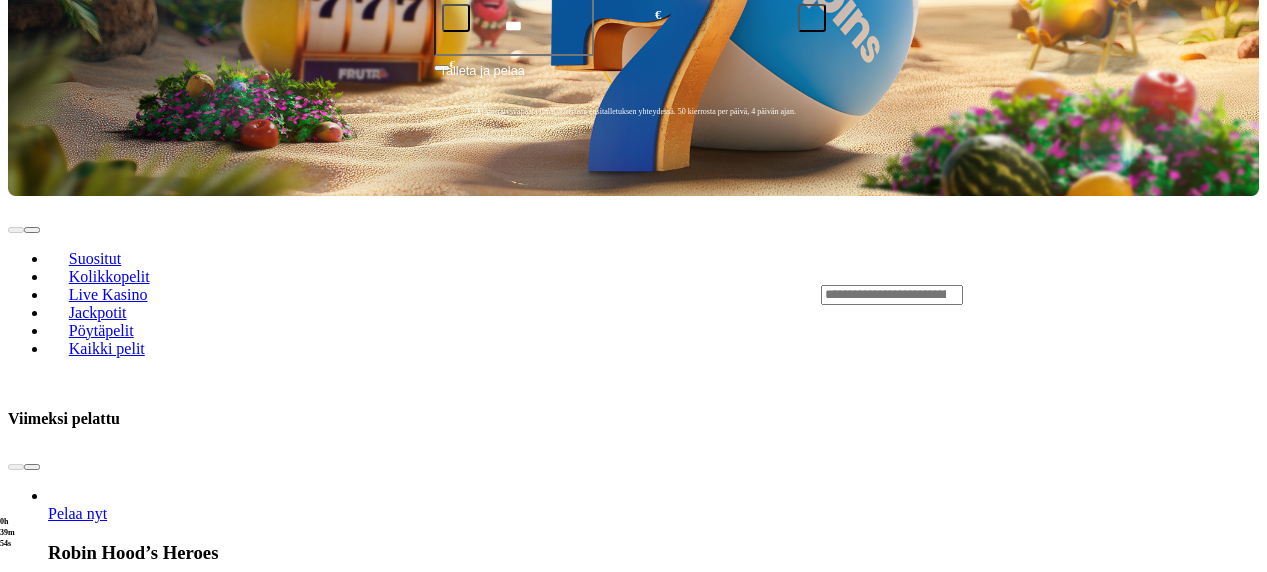 click at bounding box center [32, 1624] 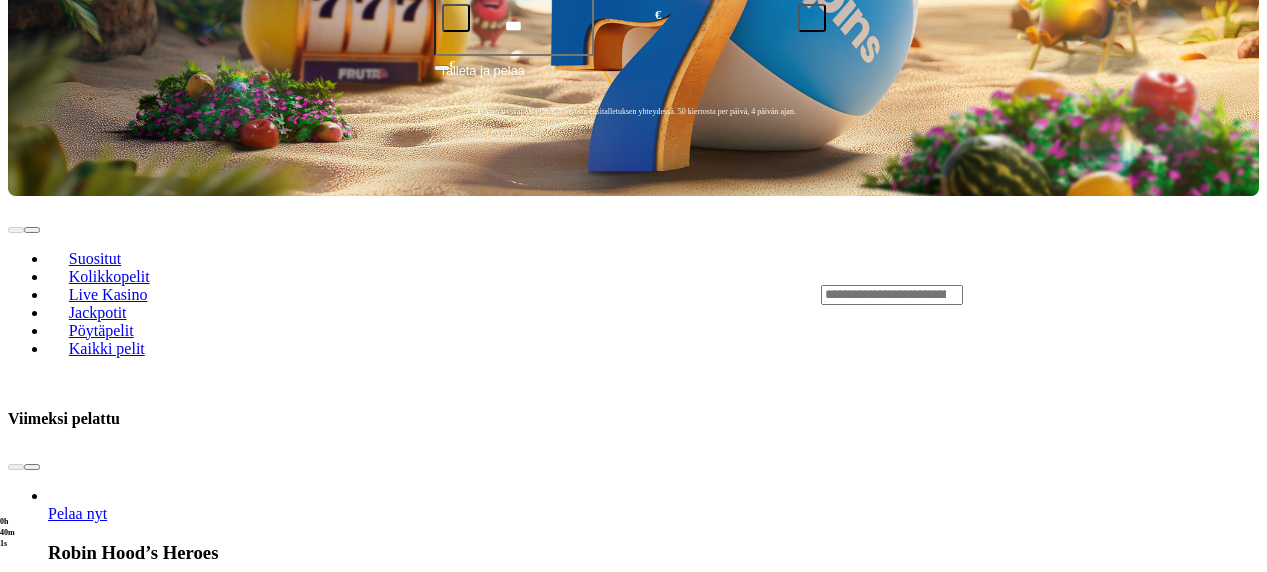 click at bounding box center [32, 2780] 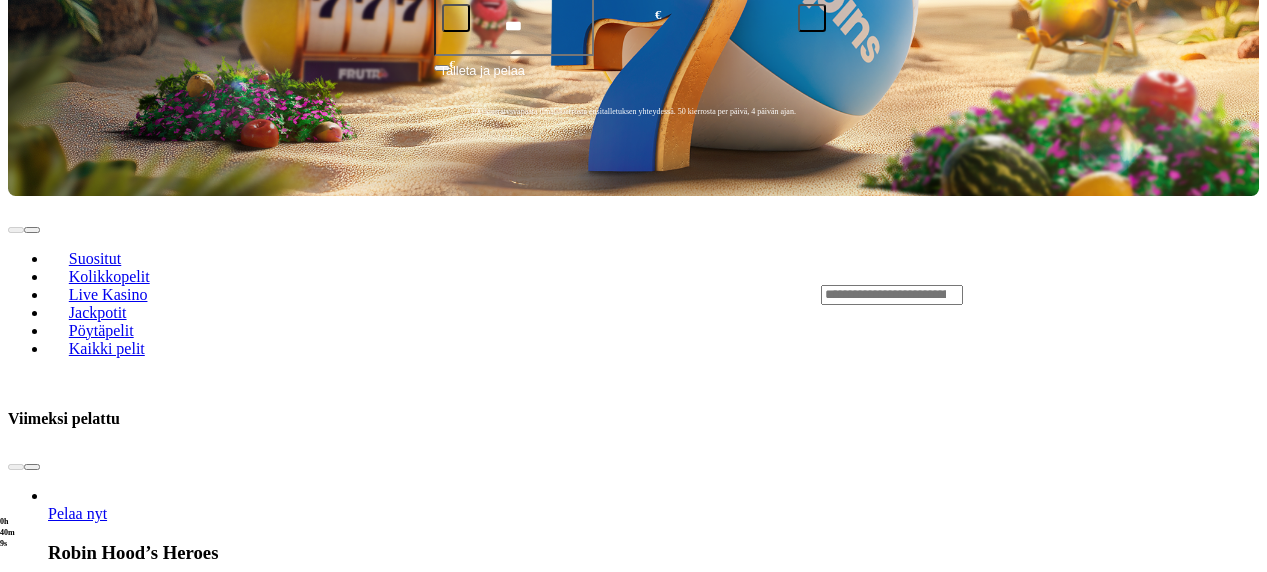 click at bounding box center [32, 2780] 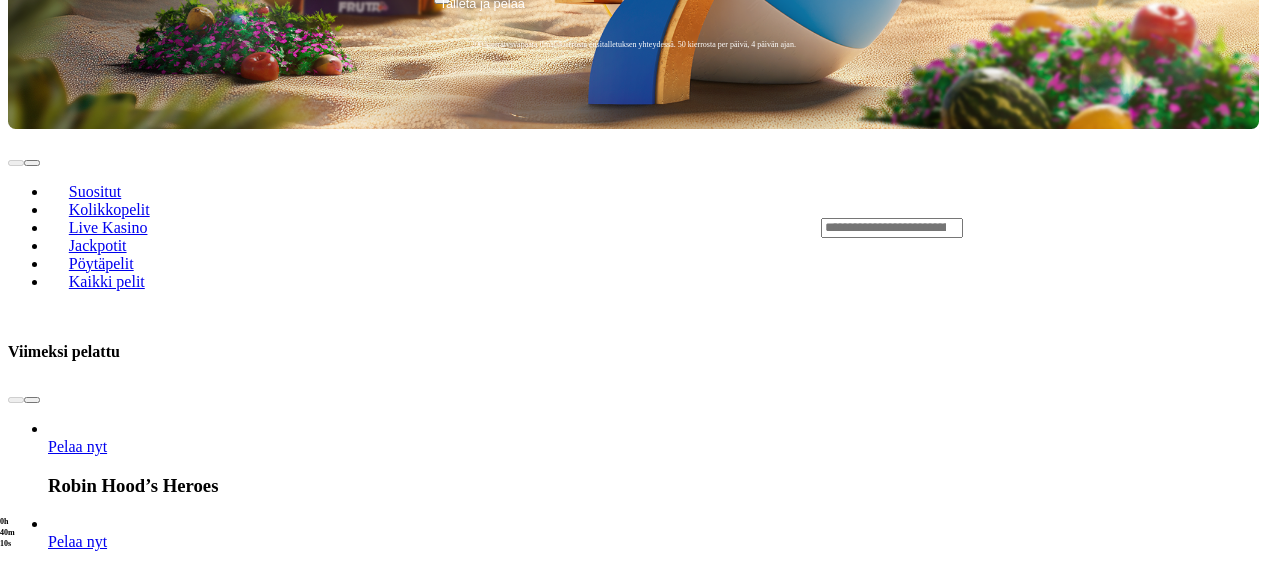 scroll, scrollTop: 1000, scrollLeft: 0, axis: vertical 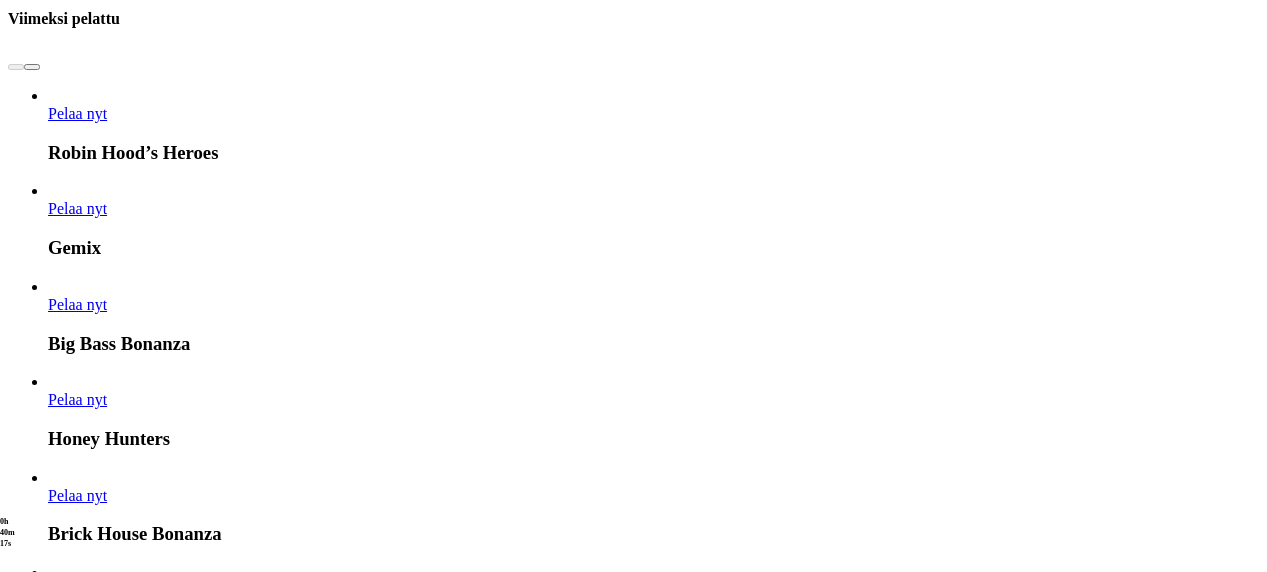 click at bounding box center (32, 14539) 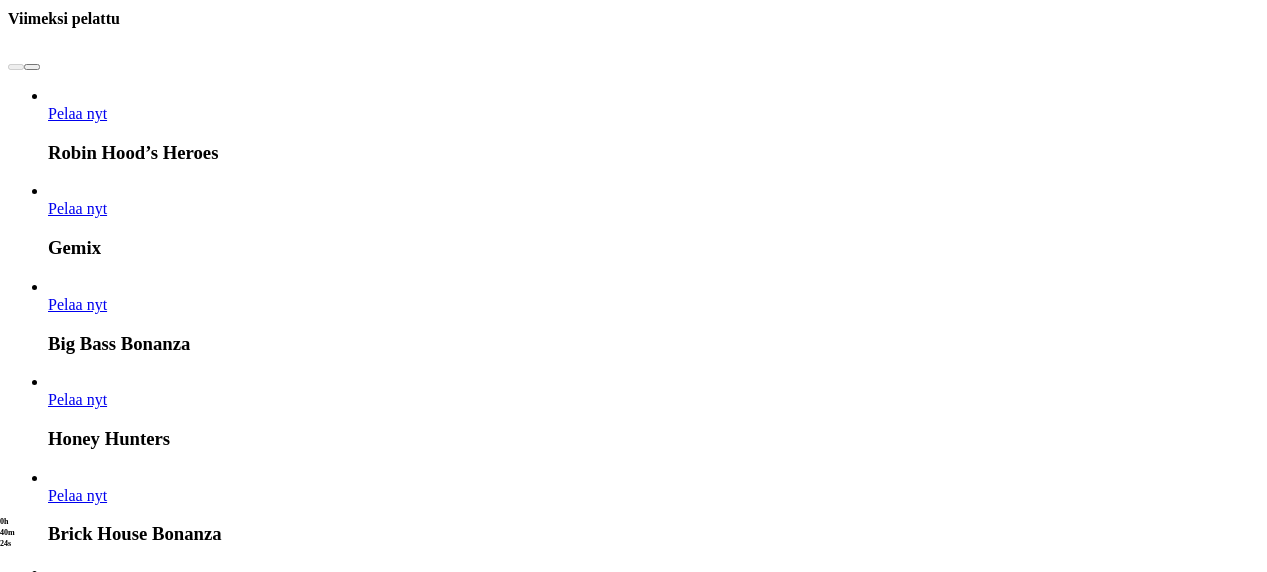 click at bounding box center [32, 14539] 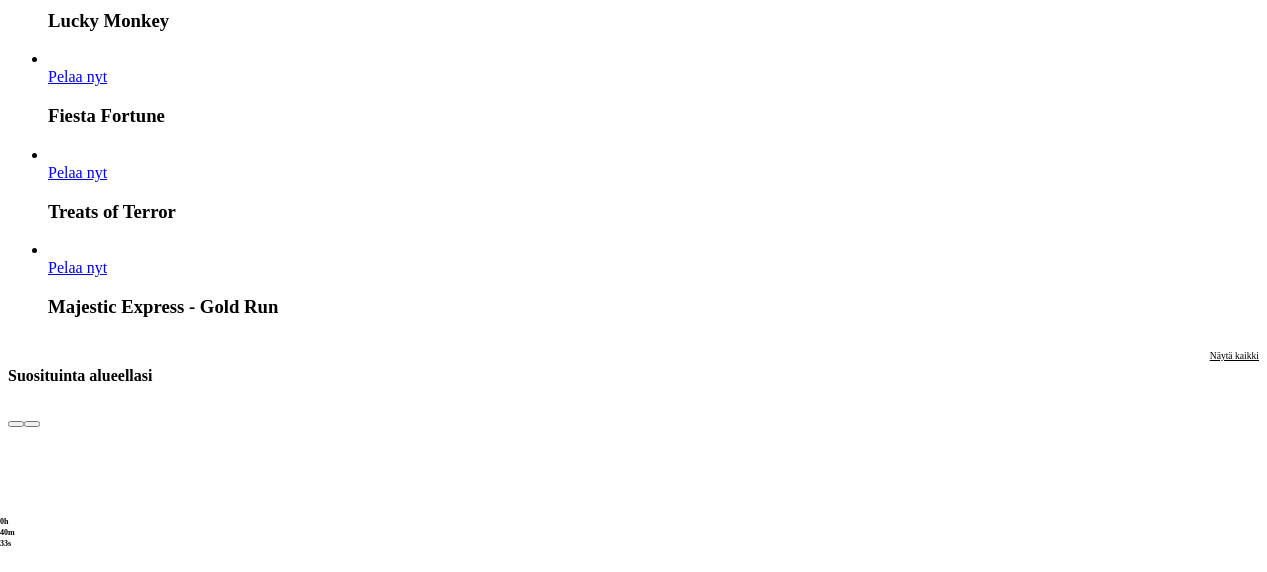 scroll, scrollTop: 1900, scrollLeft: 0, axis: vertical 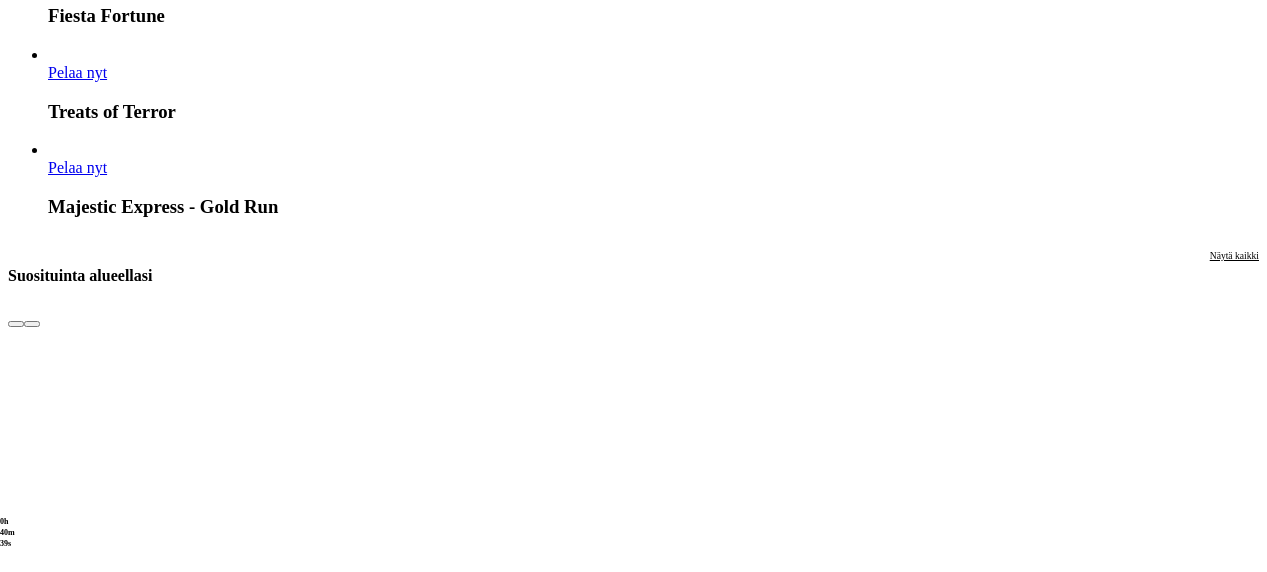 click on "Pelaa nyt" at bounding box center [77, 16608] 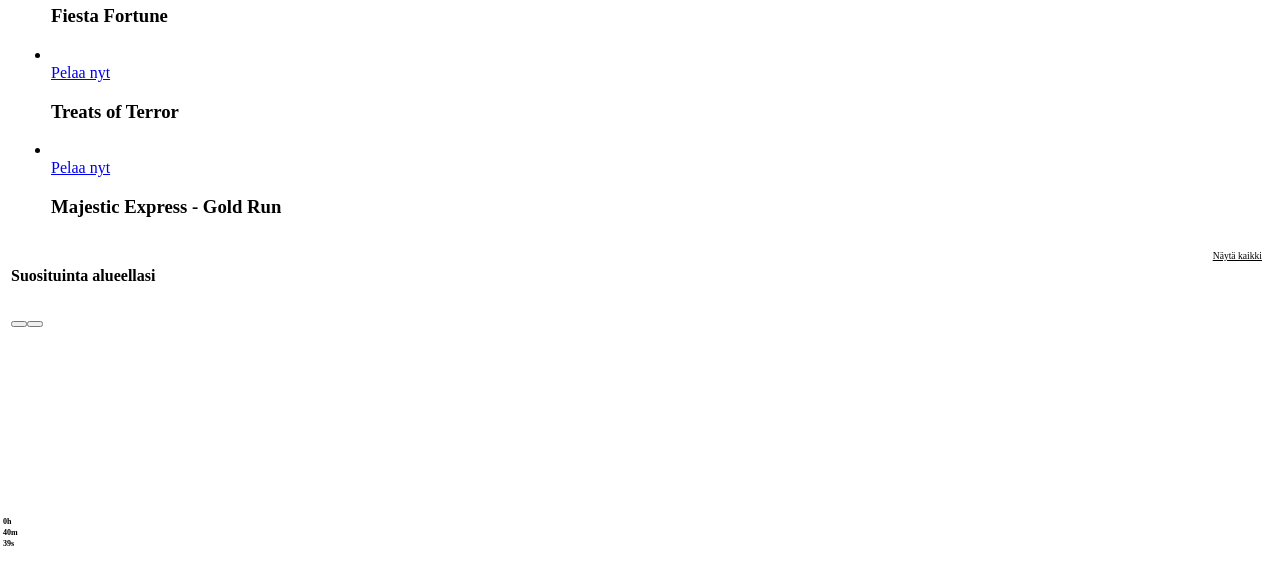 scroll, scrollTop: 0, scrollLeft: 0, axis: both 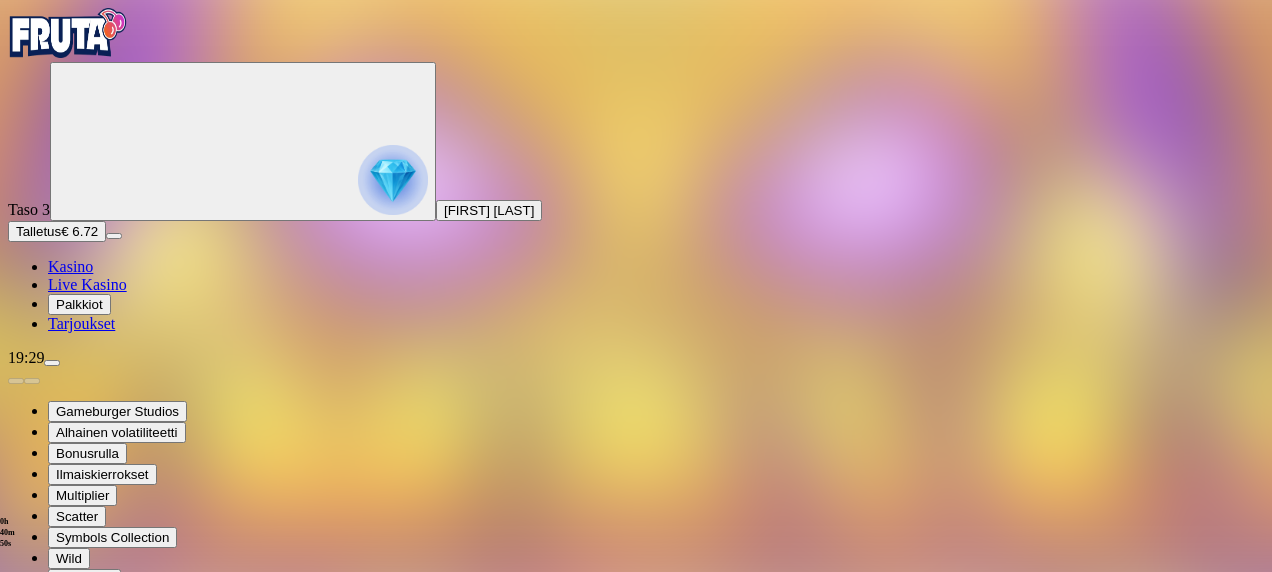 click at bounding box center (48, 799) 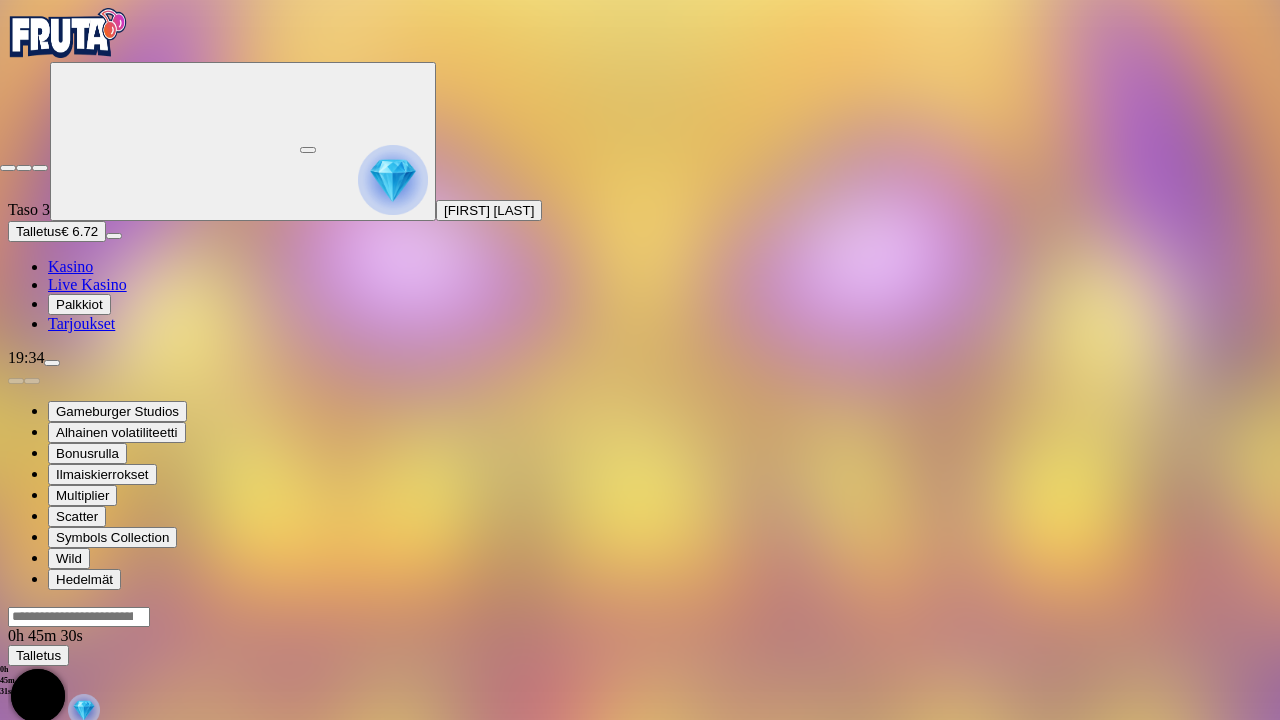 click at bounding box center (40, 168) 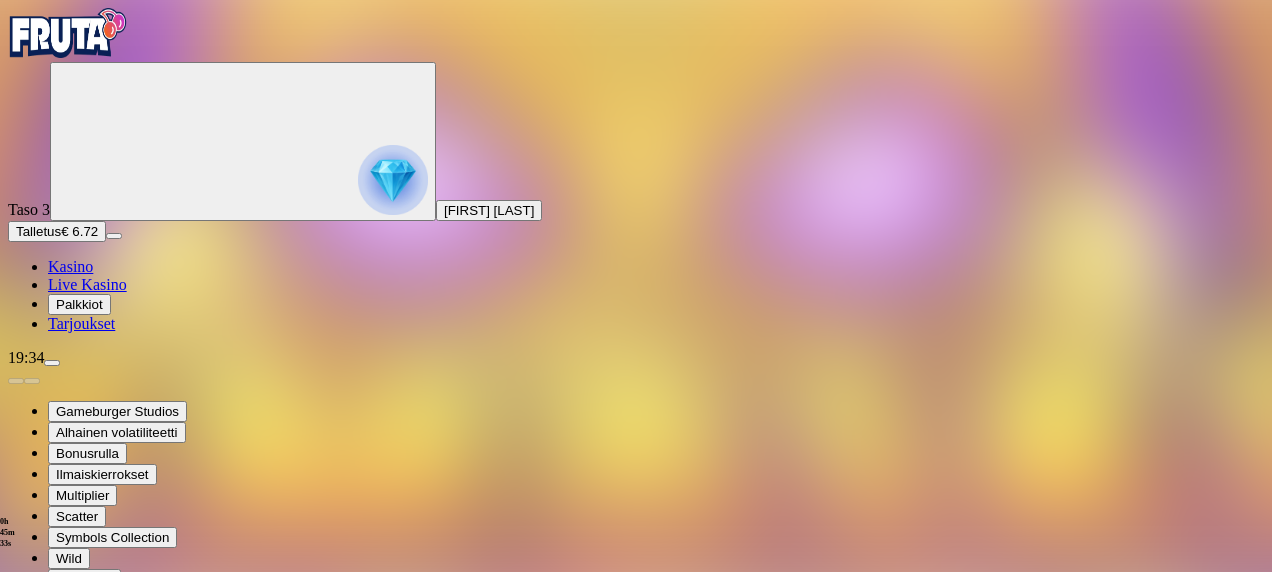 click at bounding box center [393, 180] 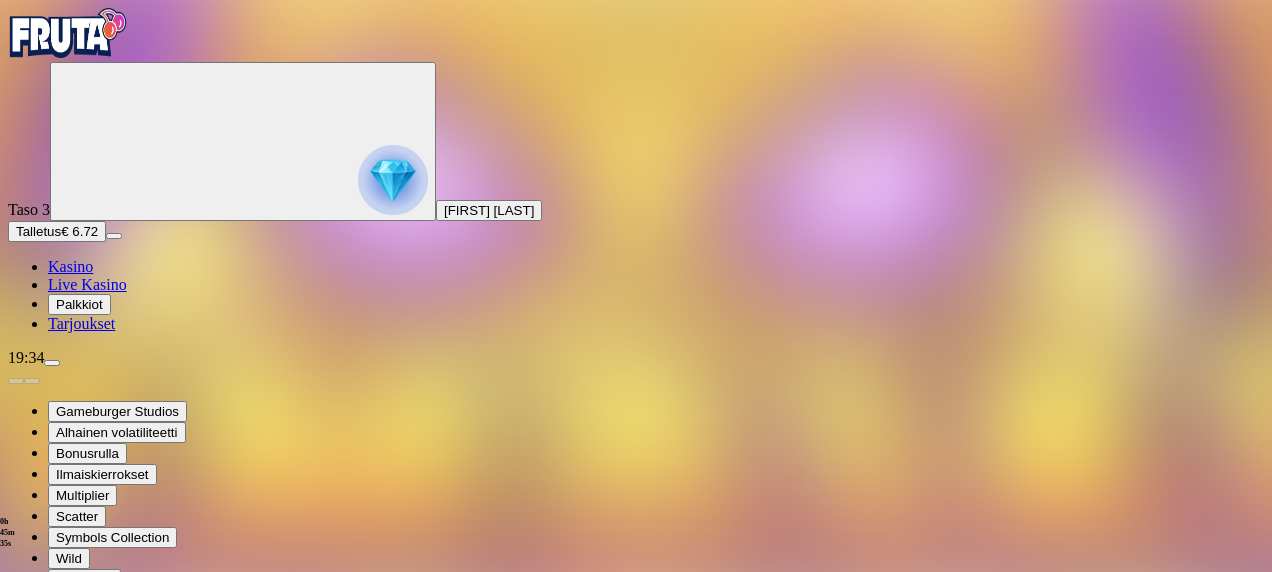 click on "Fruit Up   ja nappaat seuraavan palkkion" at bounding box center [636, 879] 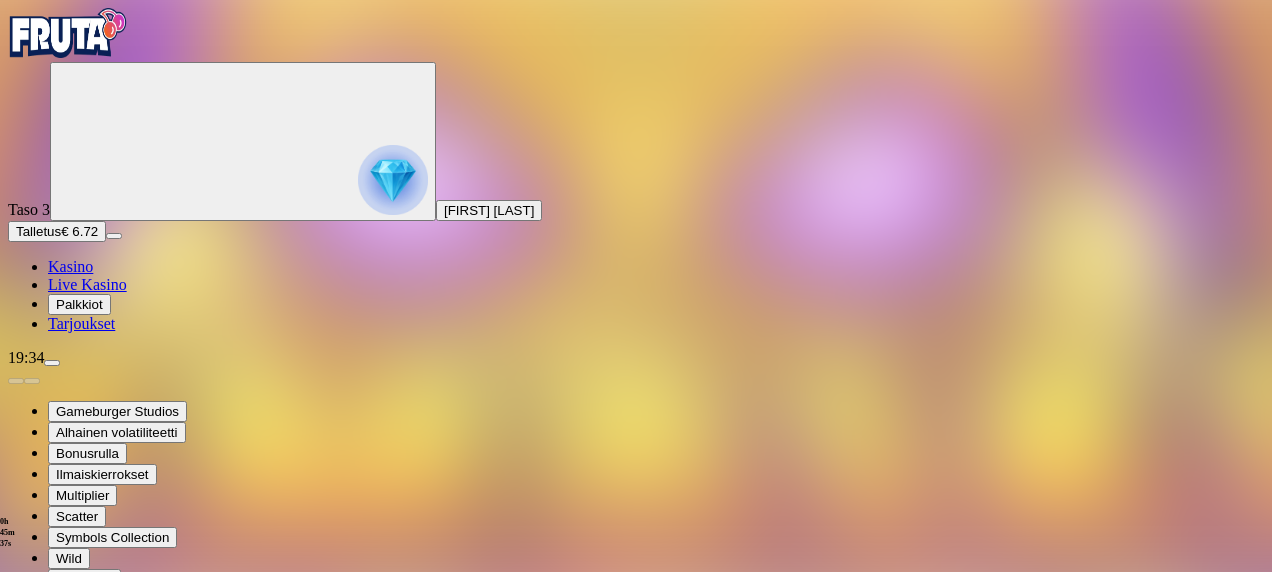 click at bounding box center [16, 705] 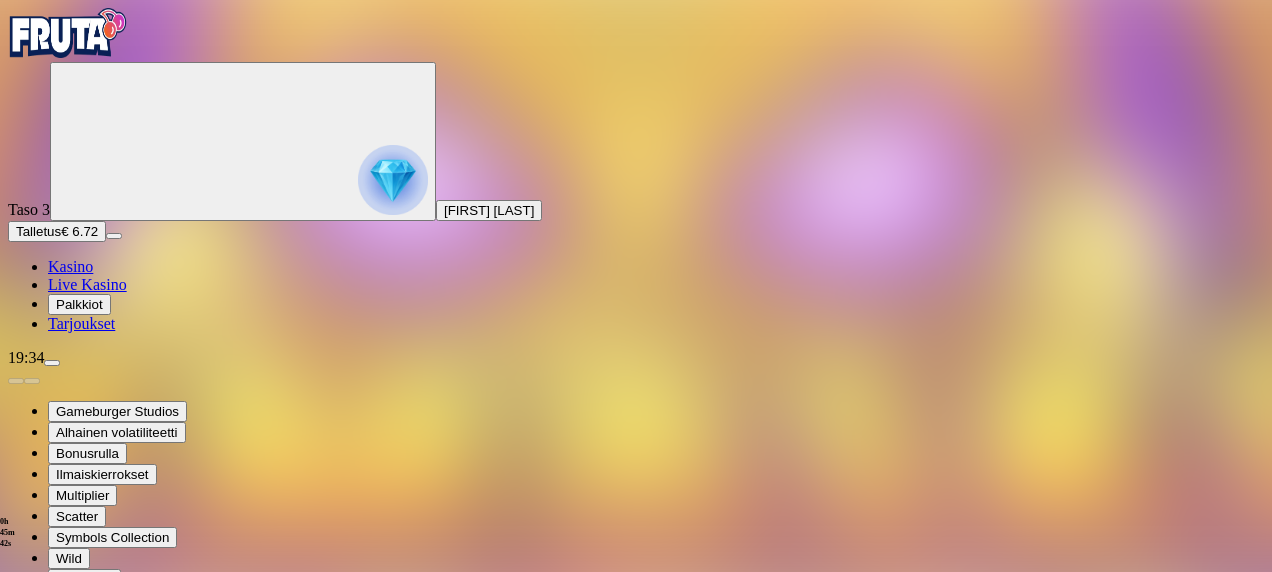 click at bounding box center (393, 180) 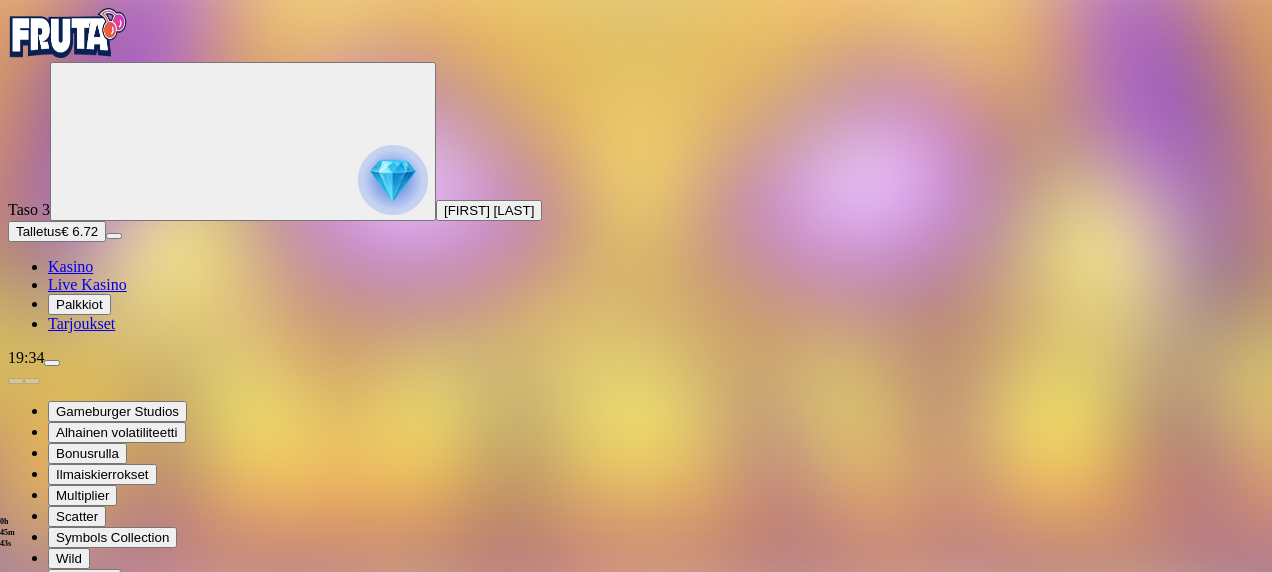 click at bounding box center [393, 180] 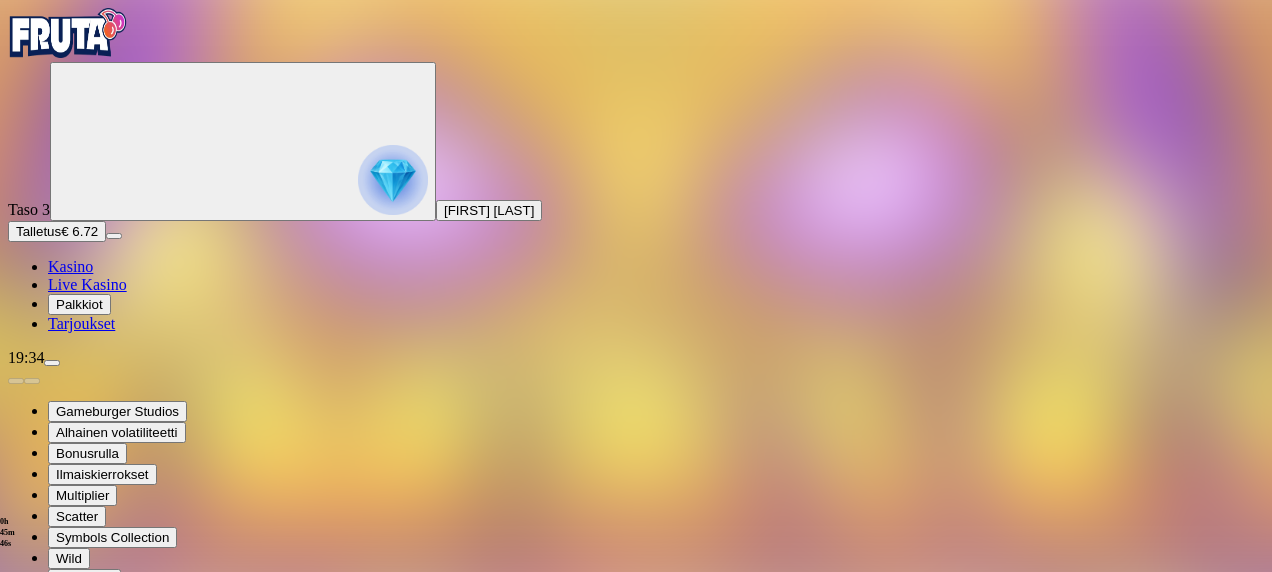 click at bounding box center [16, 705] 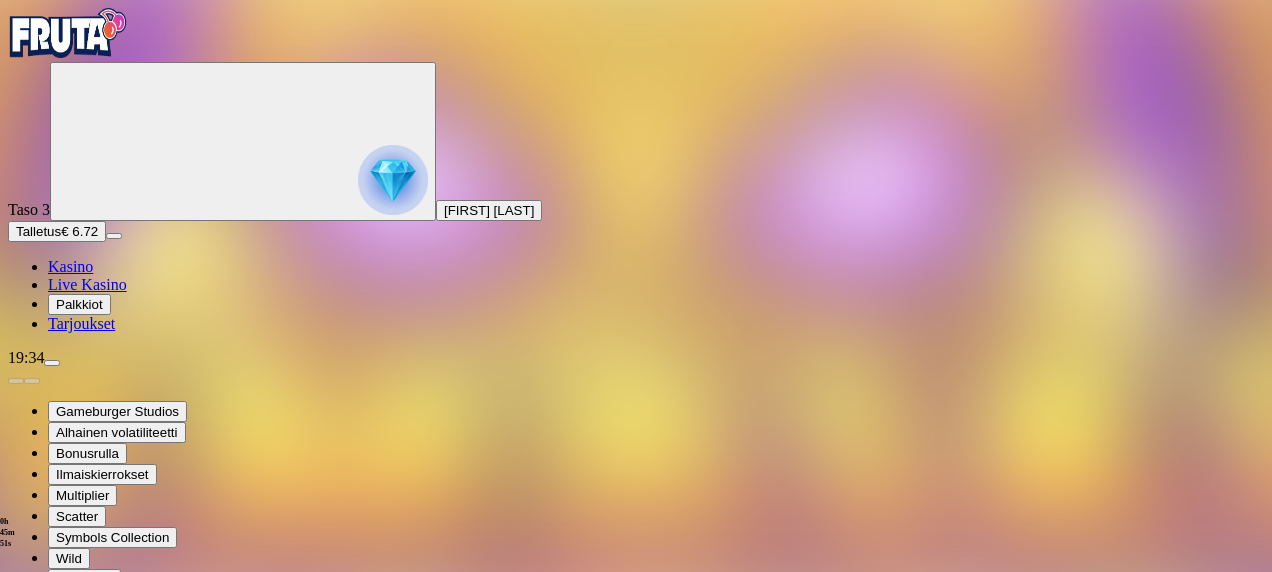 click at bounding box center (52, 363) 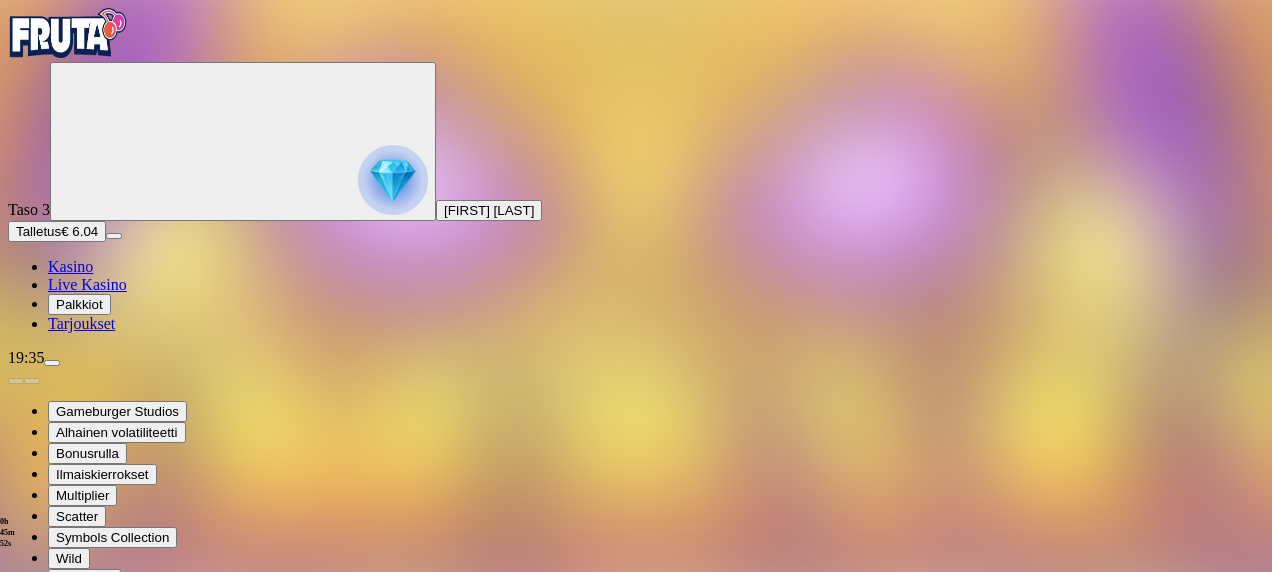 scroll, scrollTop: 140, scrollLeft: 0, axis: vertical 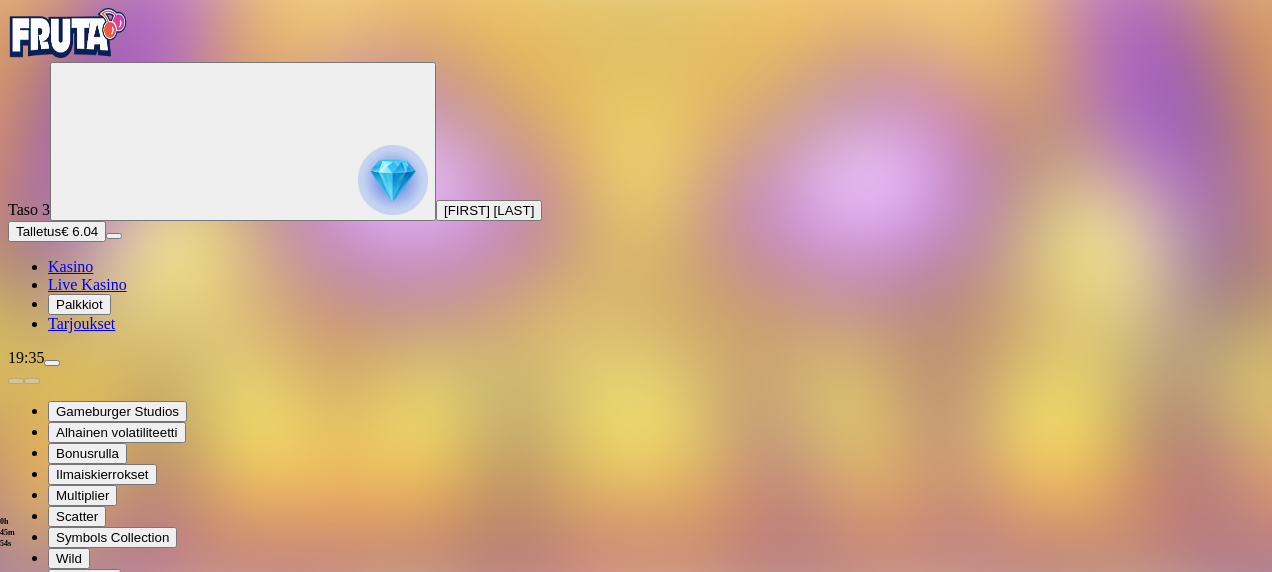 click on "Kirjaudu ulos" at bounding box center [54, 1093] 